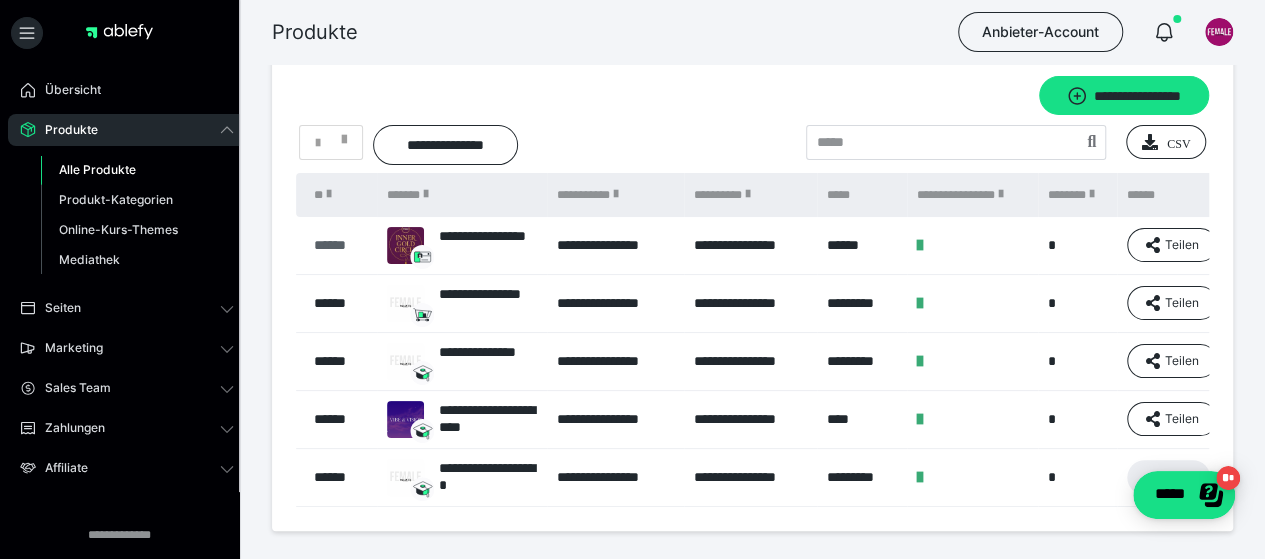 scroll, scrollTop: 0, scrollLeft: 0, axis: both 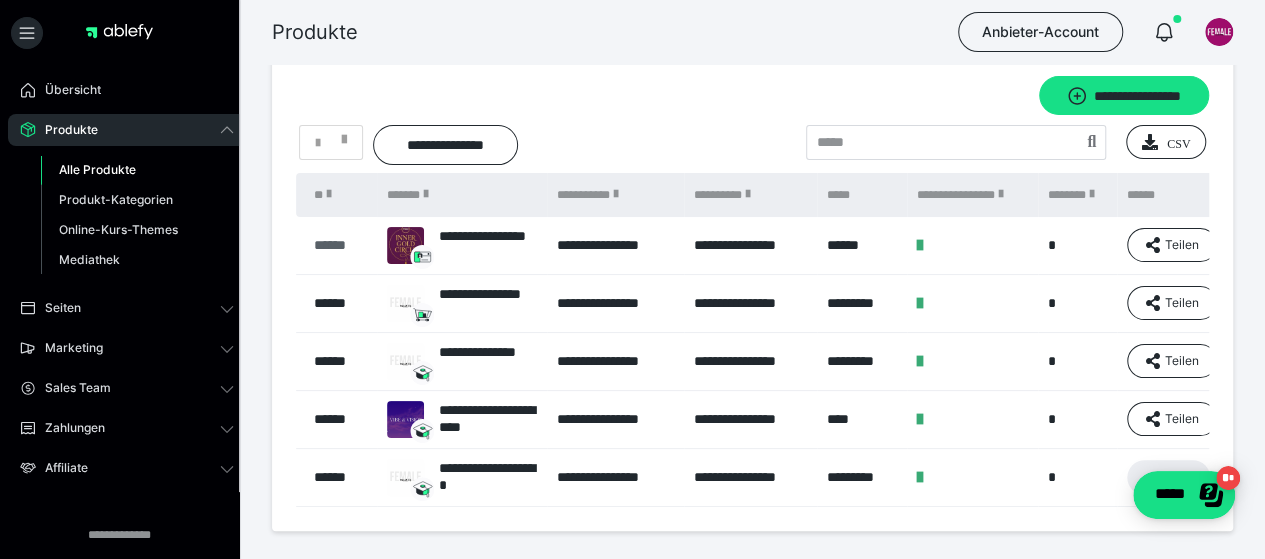 click on "******" at bounding box center (340, 245) 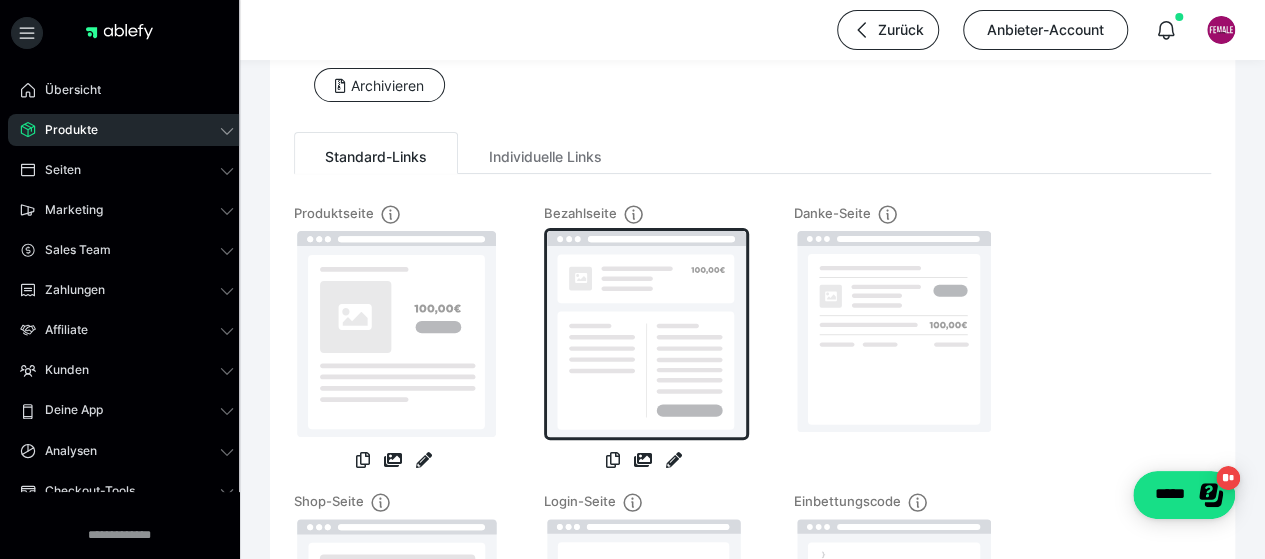 scroll, scrollTop: 200, scrollLeft: 0, axis: vertical 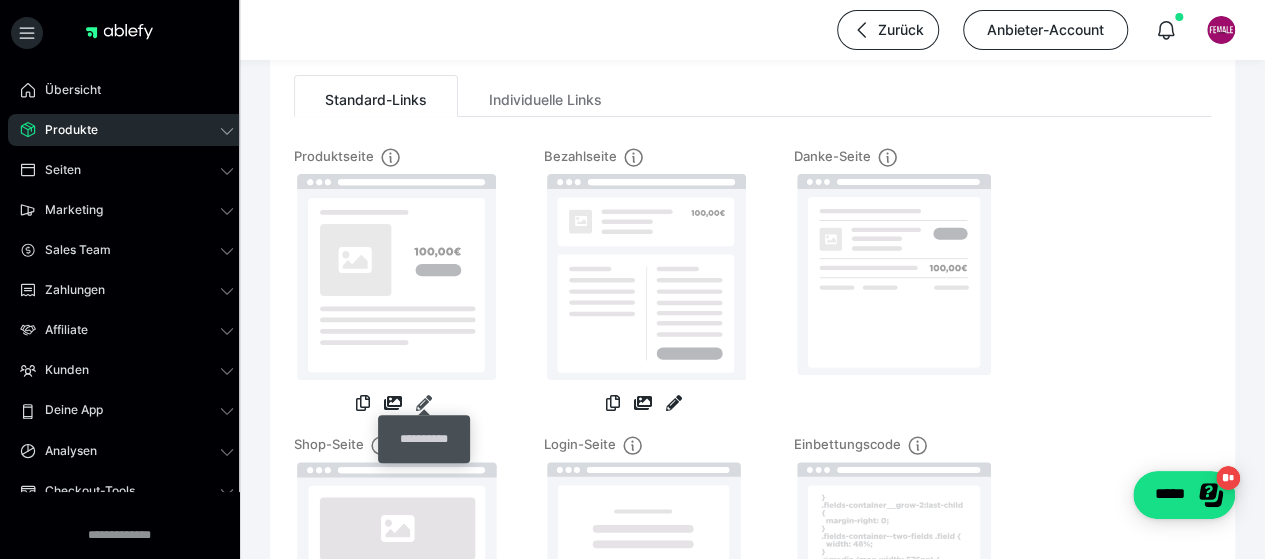 click at bounding box center [424, 403] 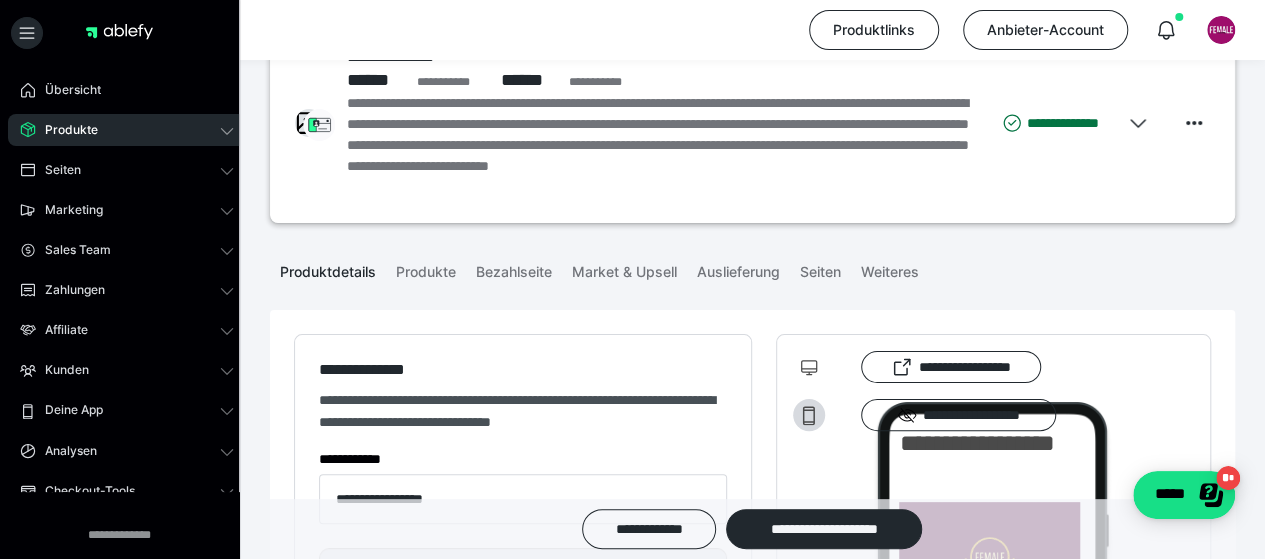 scroll, scrollTop: 100, scrollLeft: 0, axis: vertical 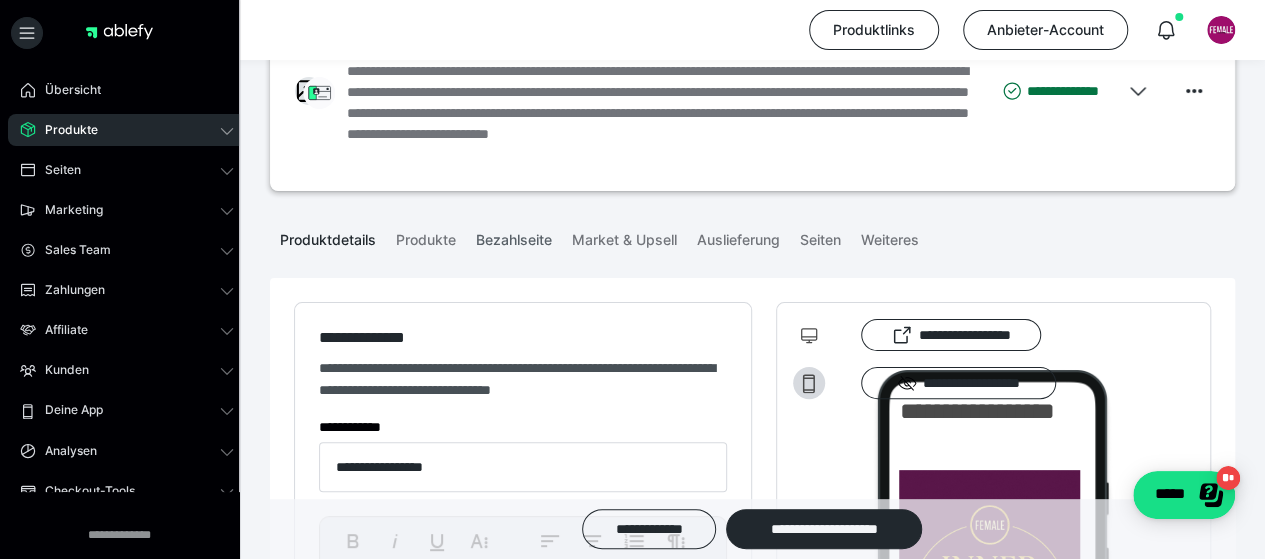click on "Bezahlseite" at bounding box center (514, 236) 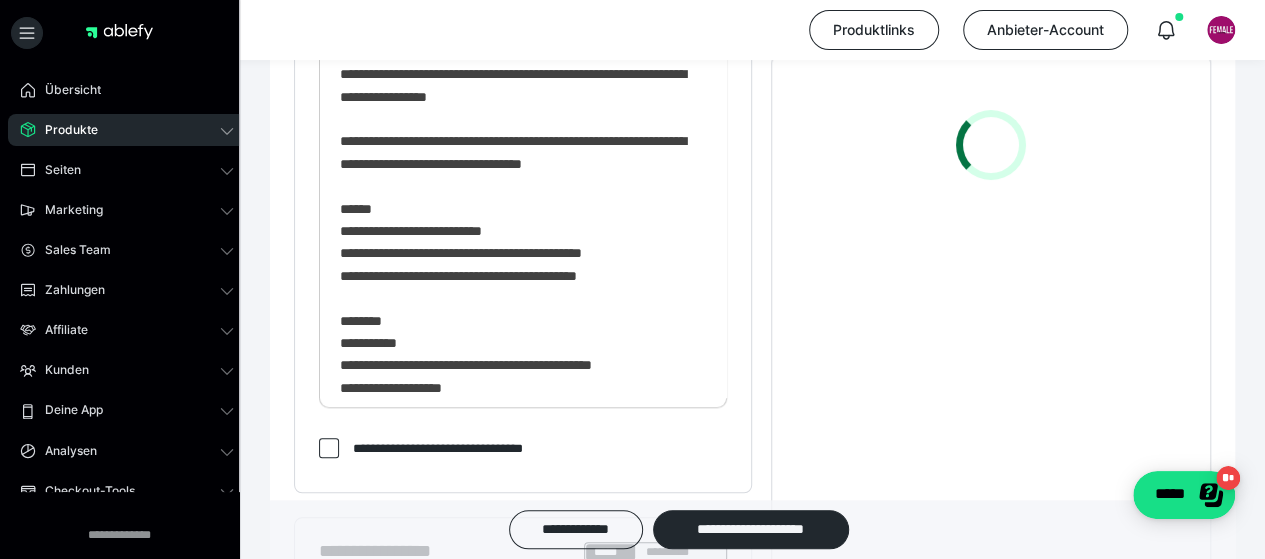 scroll, scrollTop: 800, scrollLeft: 0, axis: vertical 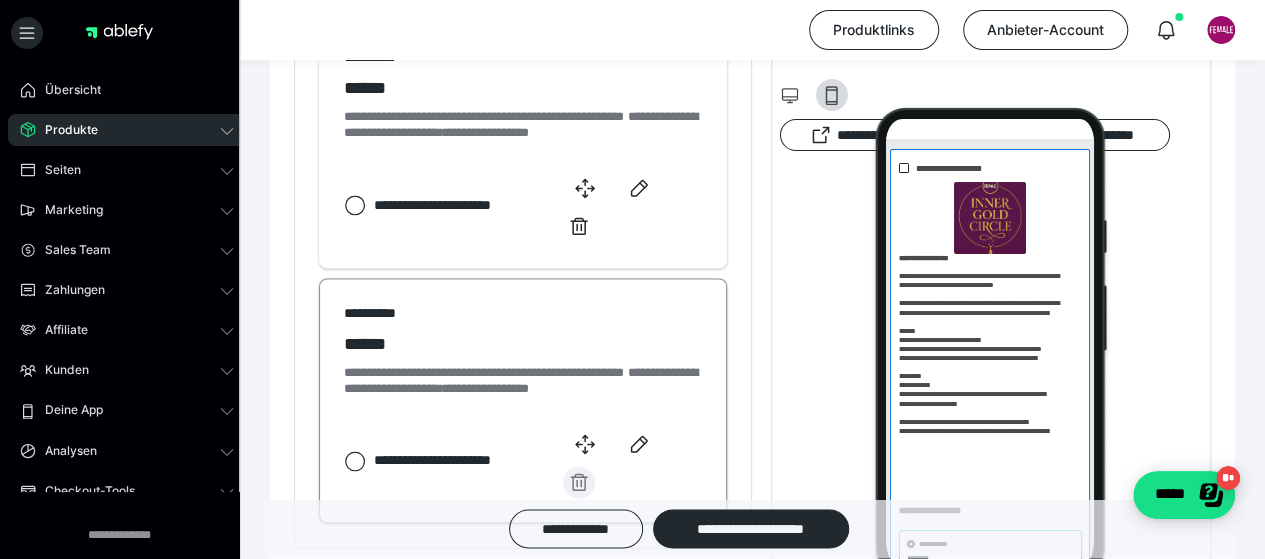 click 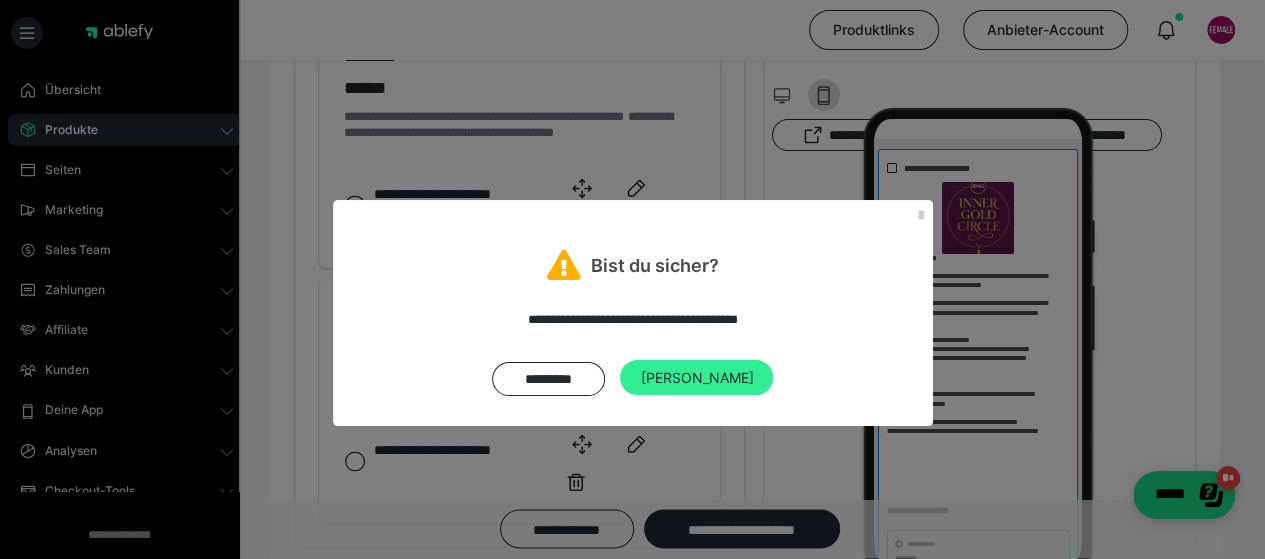 click on "[PERSON_NAME]" at bounding box center (696, 378) 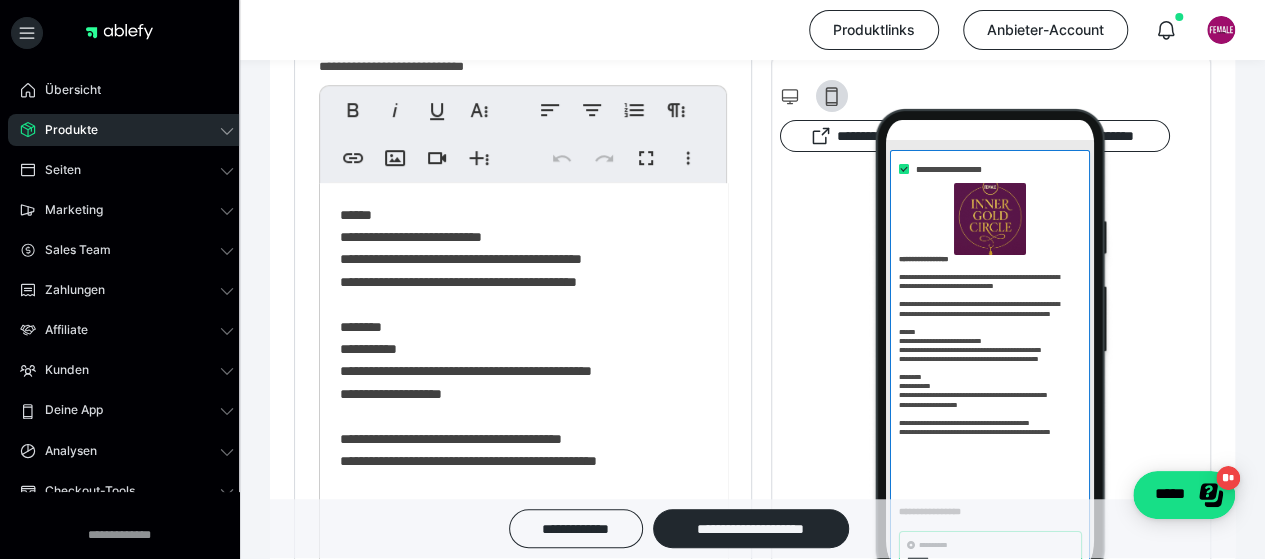 scroll, scrollTop: 670, scrollLeft: 0, axis: vertical 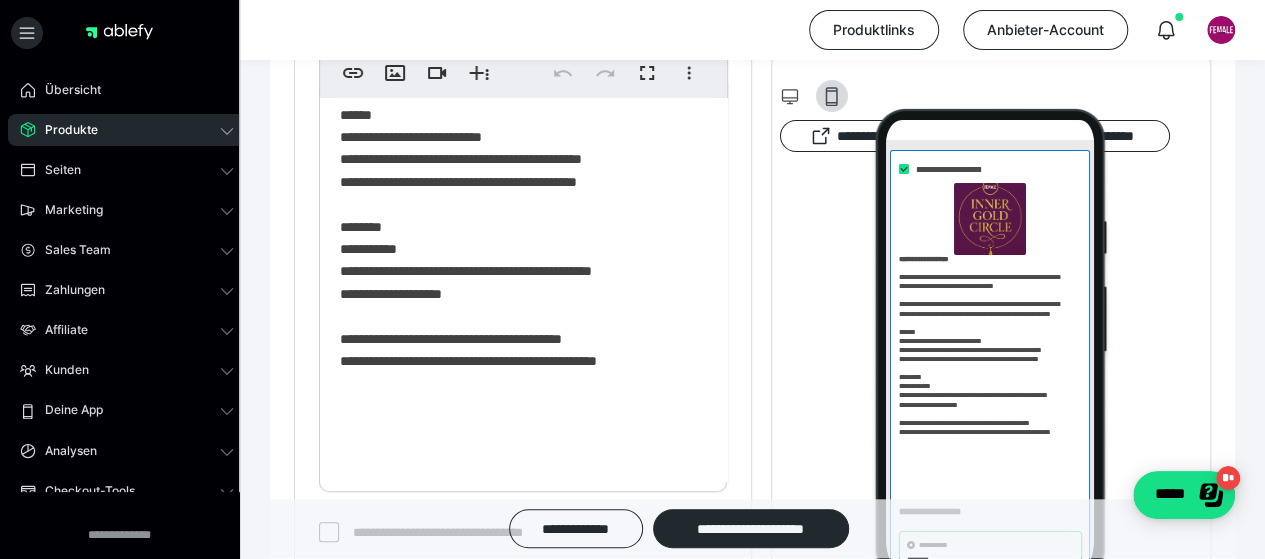 click on "**********" at bounding box center [516, 194] 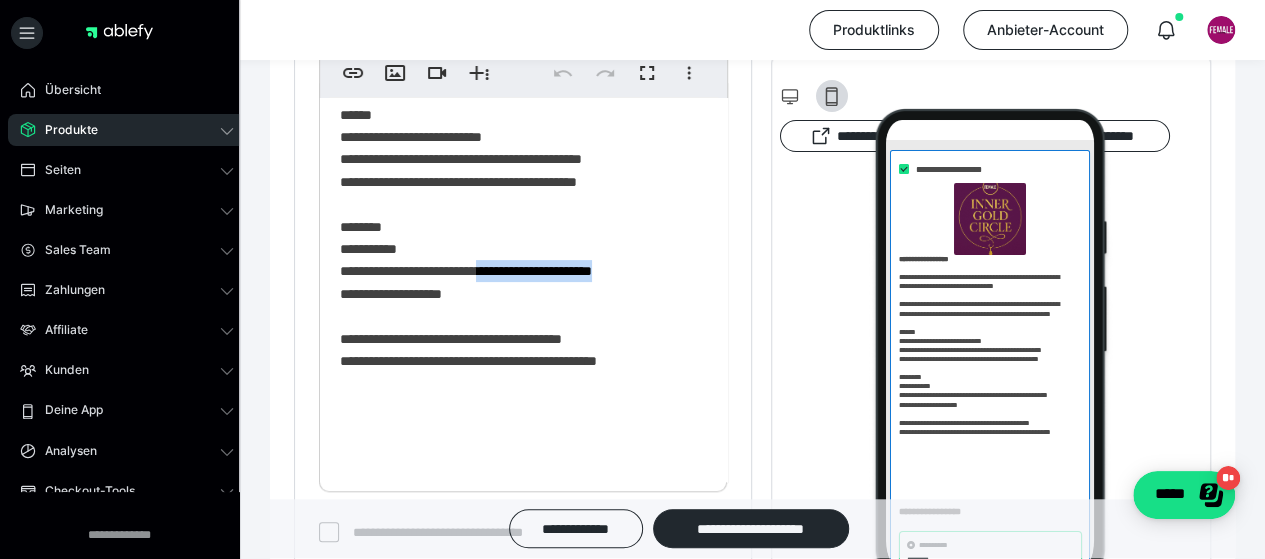 drag, startPoint x: 668, startPoint y: 290, endPoint x: 510, endPoint y: 295, distance: 158.0791 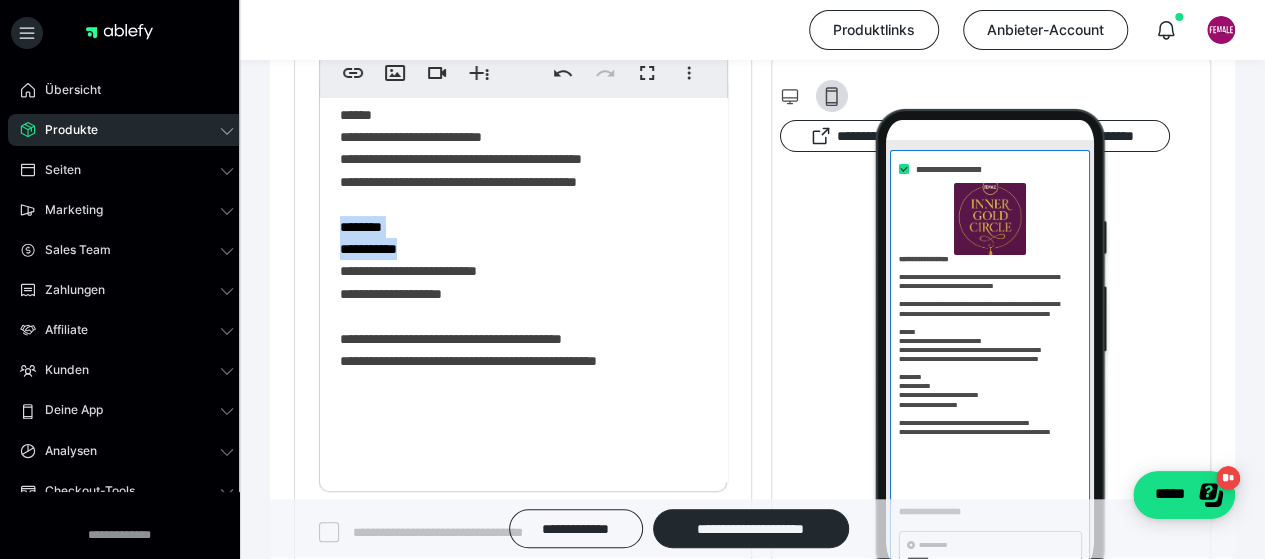 drag, startPoint x: 410, startPoint y: 271, endPoint x: 326, endPoint y: 245, distance: 87.93179 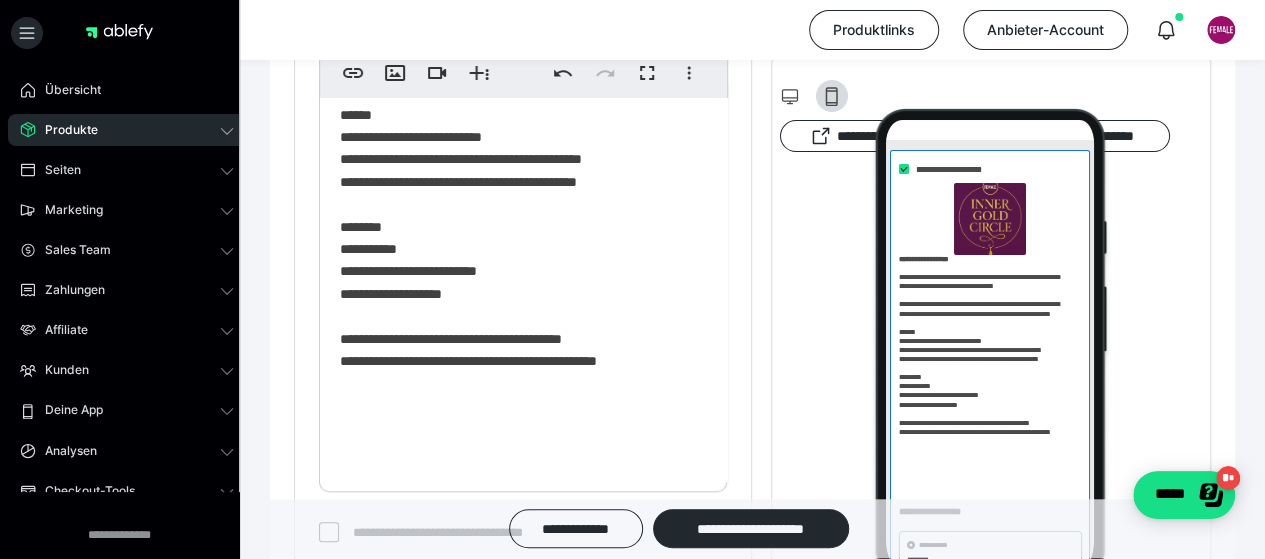 scroll, scrollTop: 156, scrollLeft: 0, axis: vertical 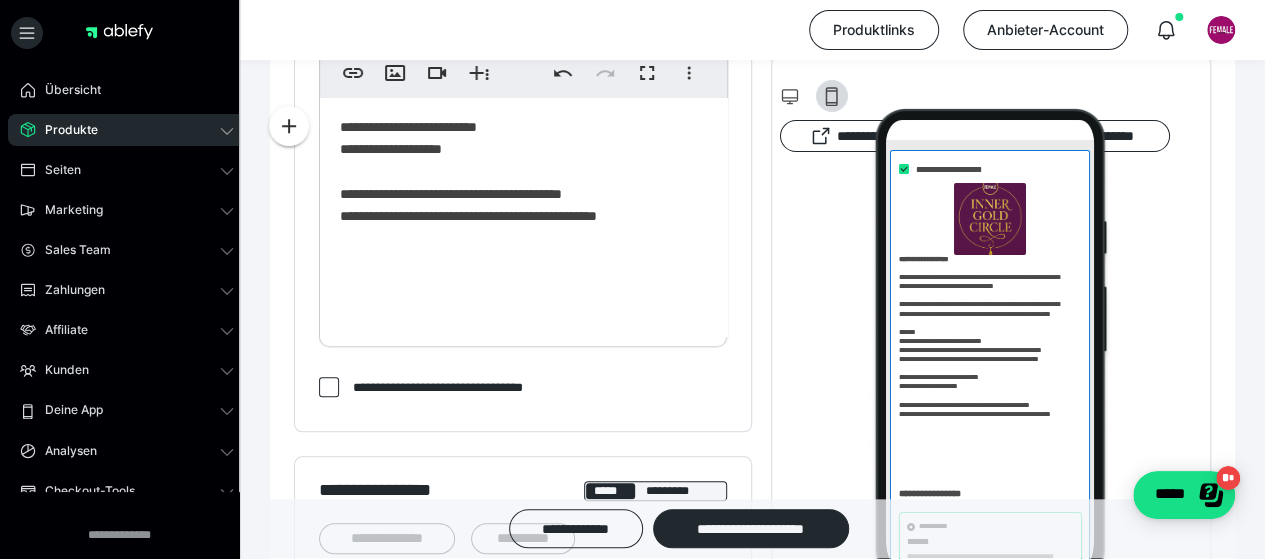 click on "**********" at bounding box center [516, 71] 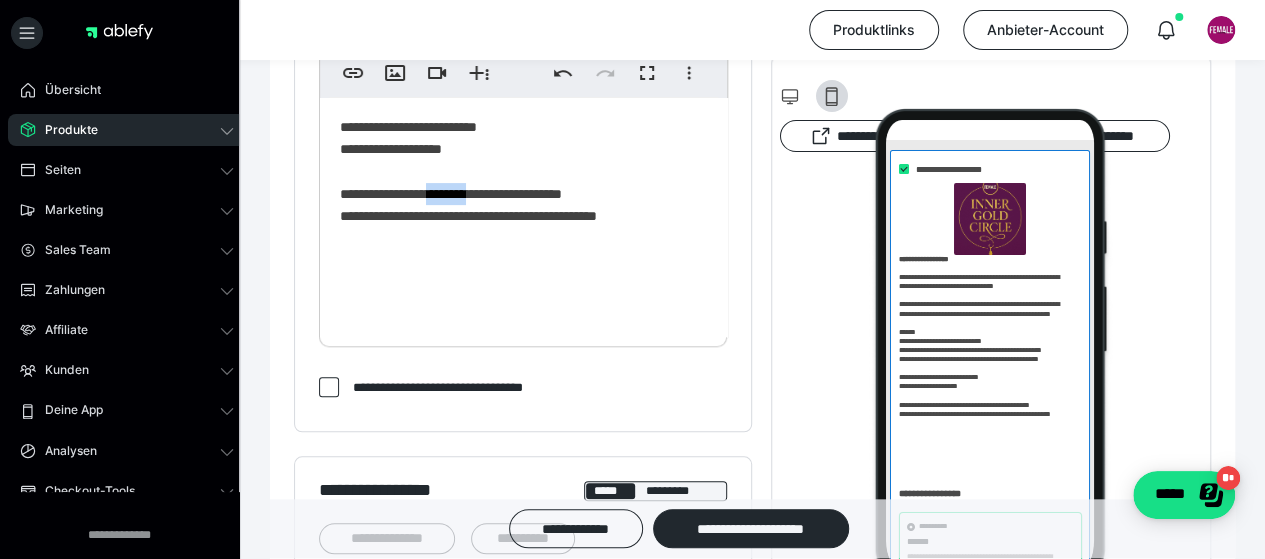 drag, startPoint x: 494, startPoint y: 211, endPoint x: 433, endPoint y: 213, distance: 61.03278 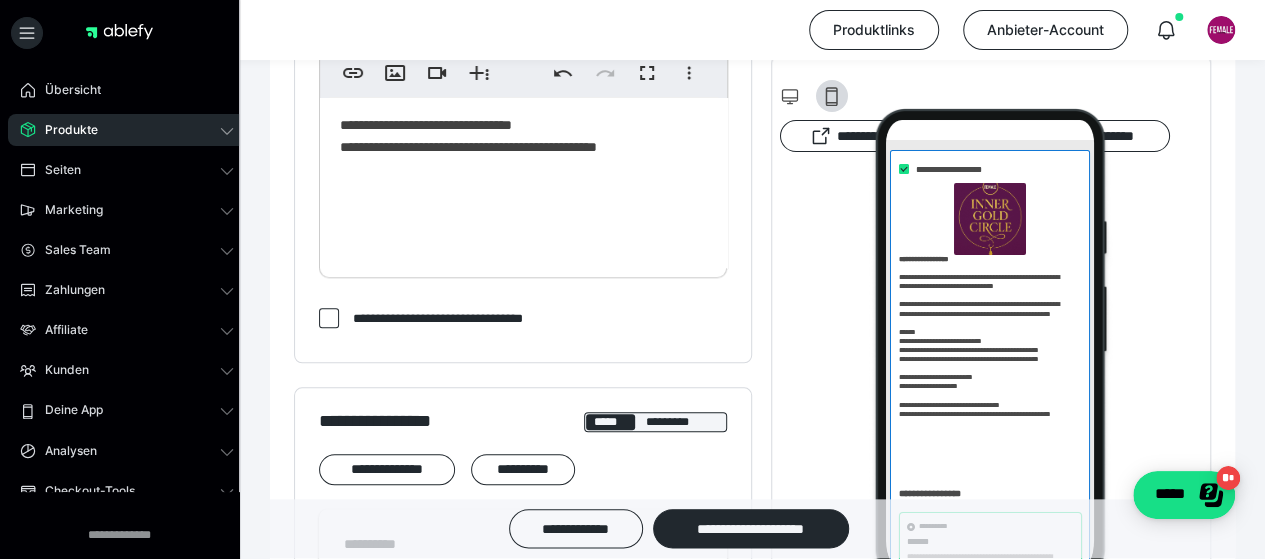 scroll, scrollTop: 915, scrollLeft: 0, axis: vertical 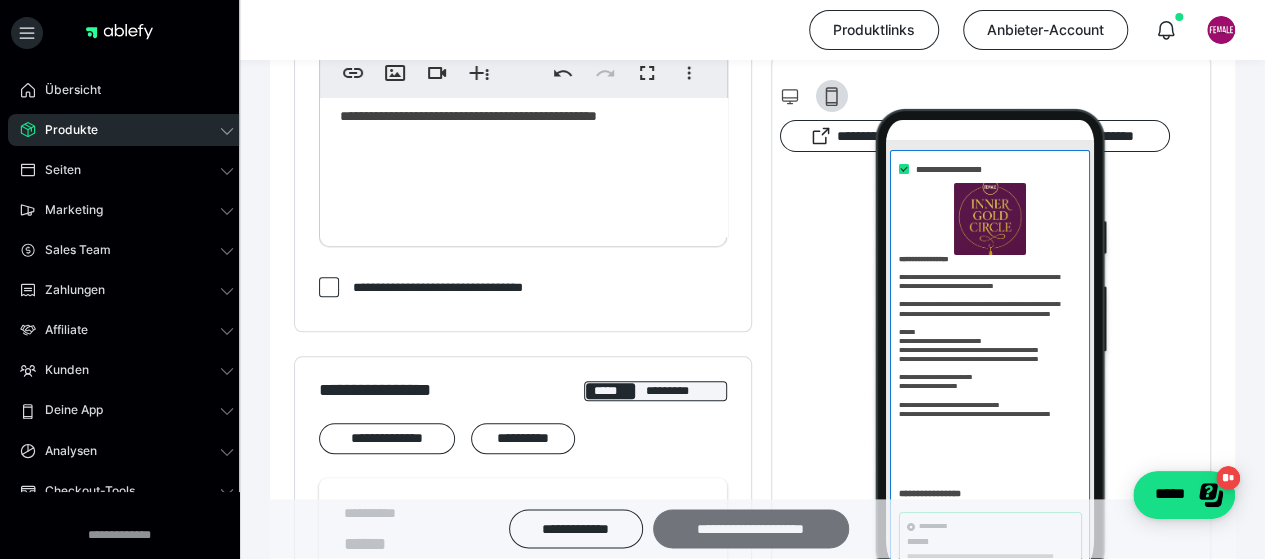click on "**********" at bounding box center [751, 529] 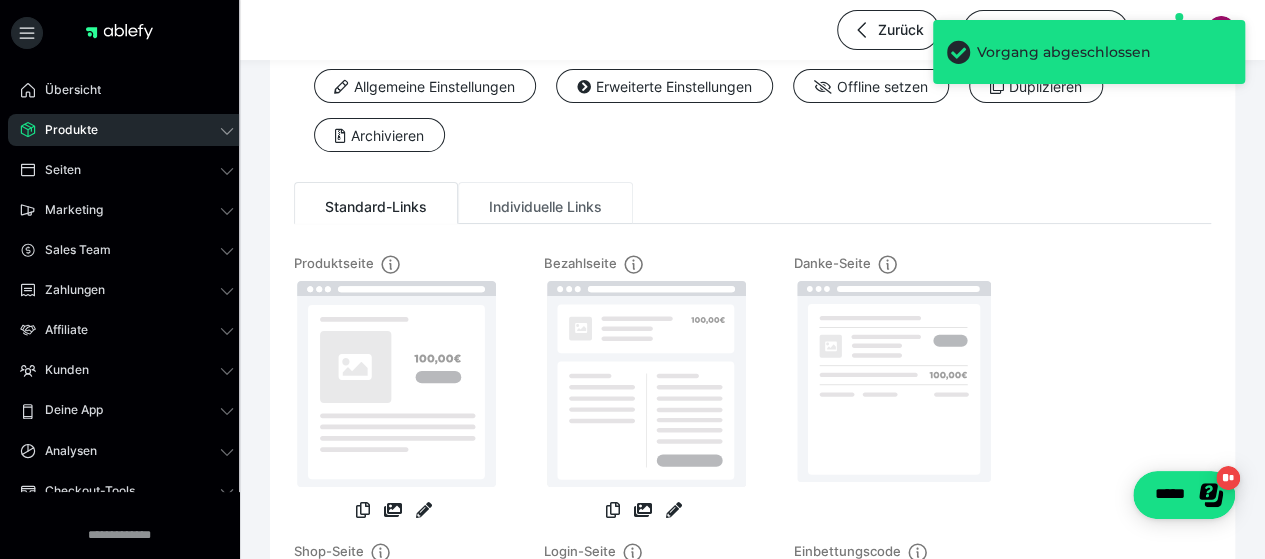 scroll, scrollTop: 200, scrollLeft: 0, axis: vertical 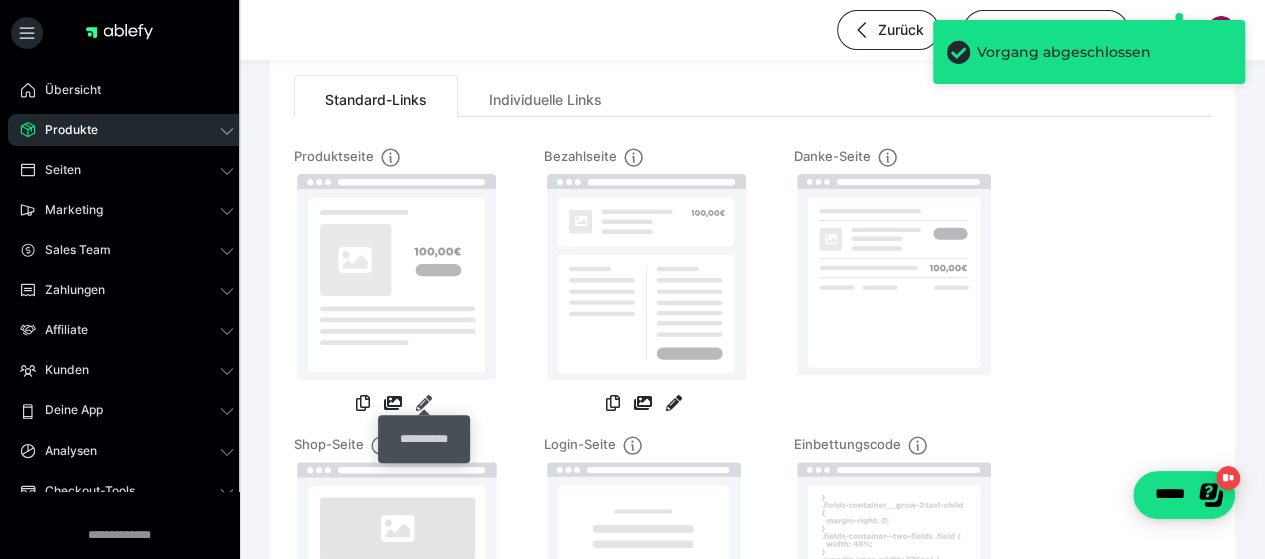 click at bounding box center (424, 403) 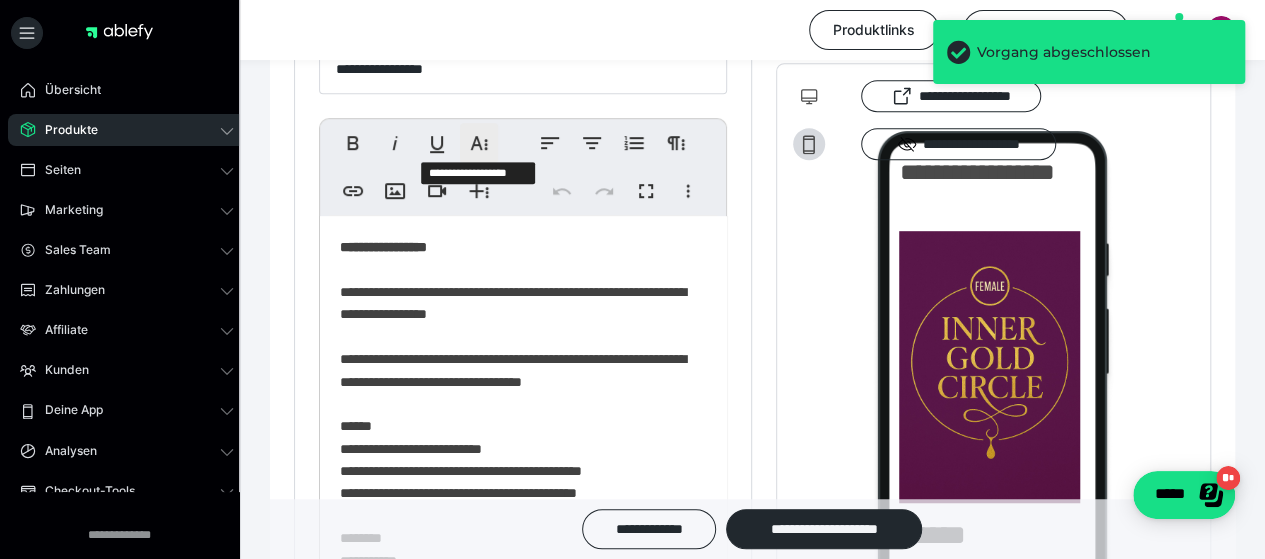 scroll, scrollTop: 500, scrollLeft: 0, axis: vertical 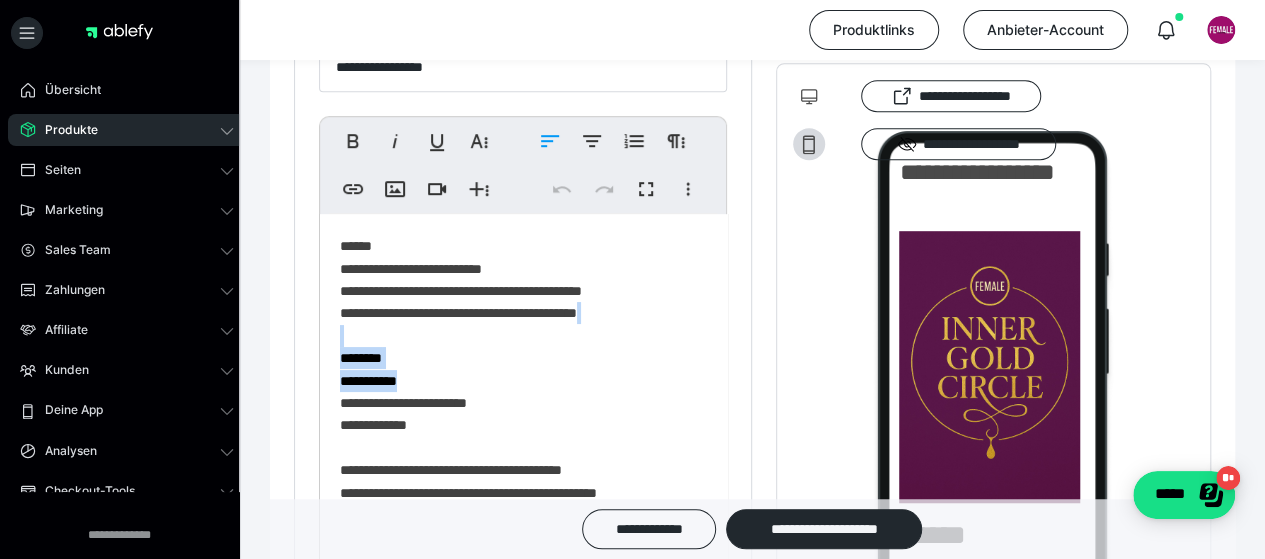 drag, startPoint x: 415, startPoint y: 397, endPoint x: 334, endPoint y: 357, distance: 90.33826 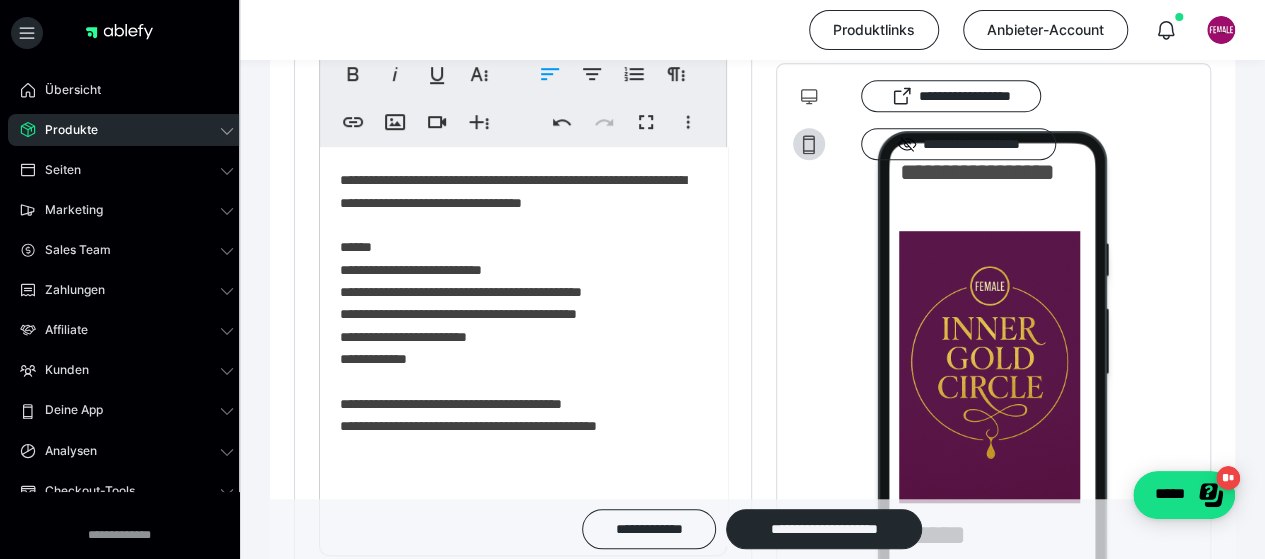 click on "**********" at bounding box center [516, 292] 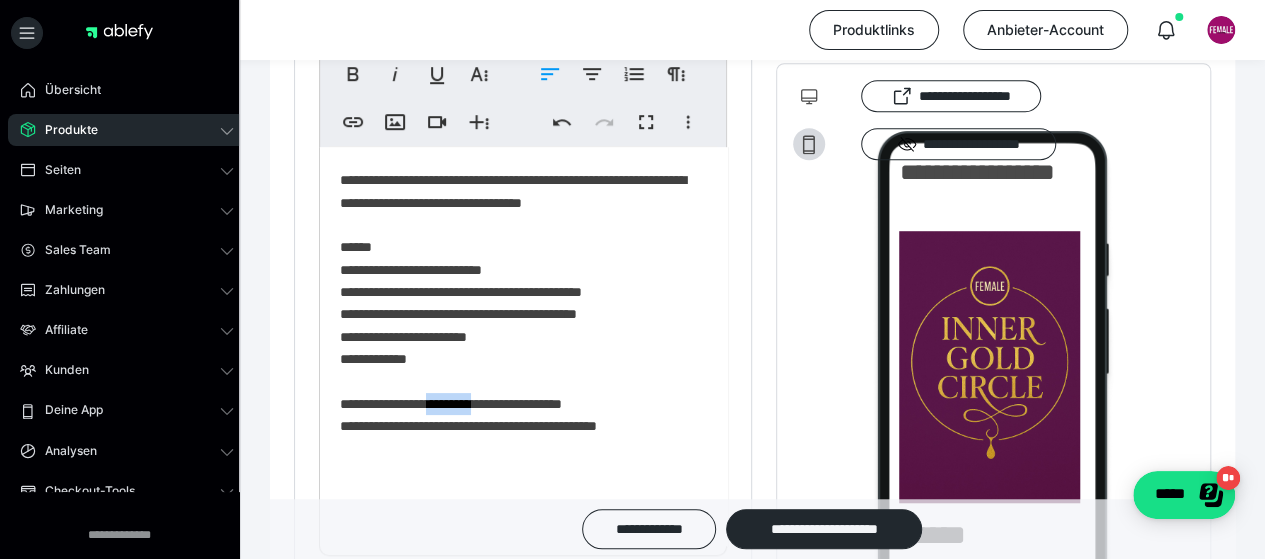 drag, startPoint x: 483, startPoint y: 423, endPoint x: 452, endPoint y: 427, distance: 31.257 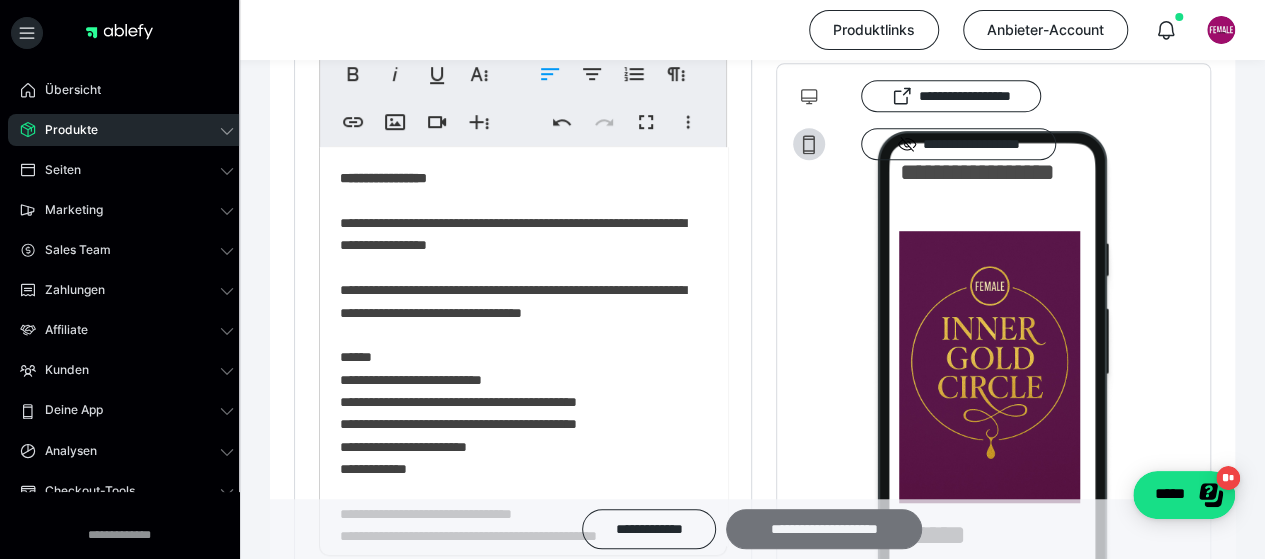 click on "**********" at bounding box center [824, 529] 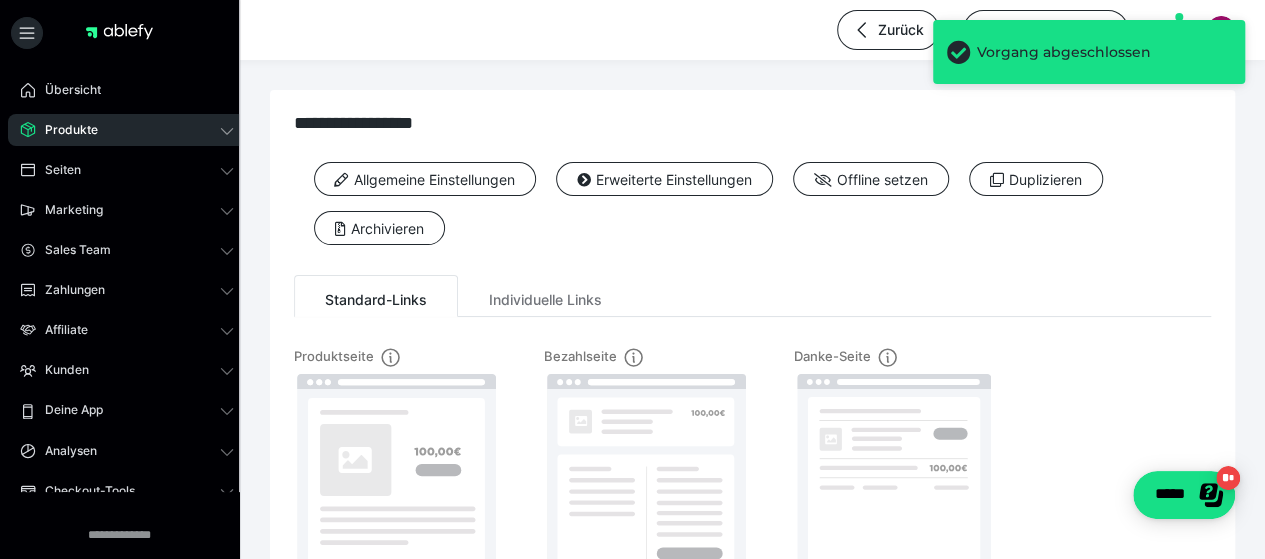 click 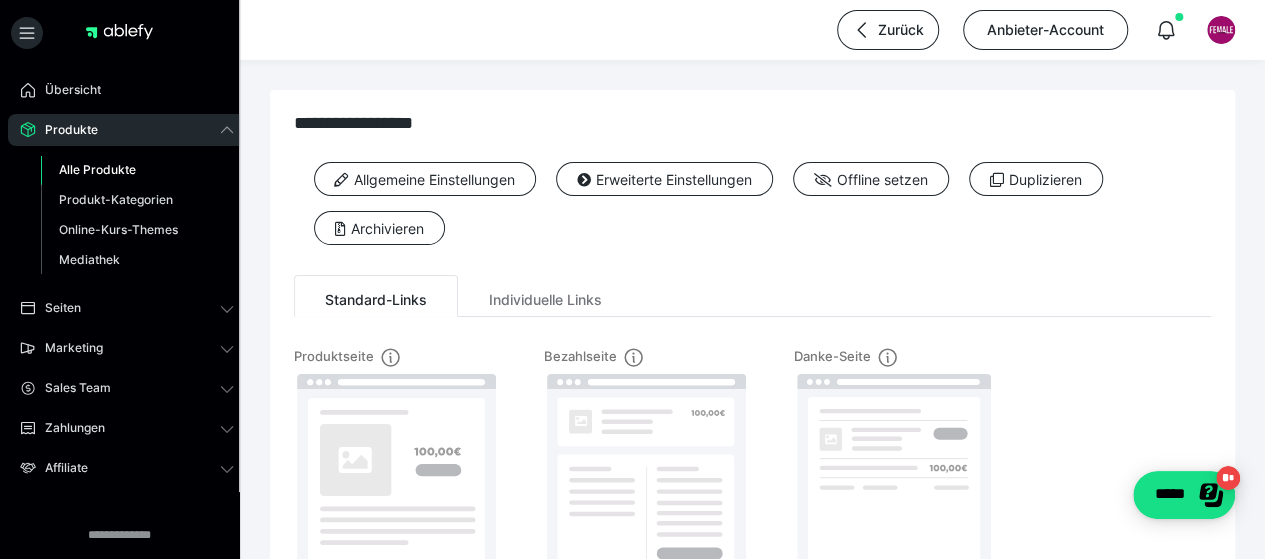 click on "Alle Produkte" at bounding box center [97, 169] 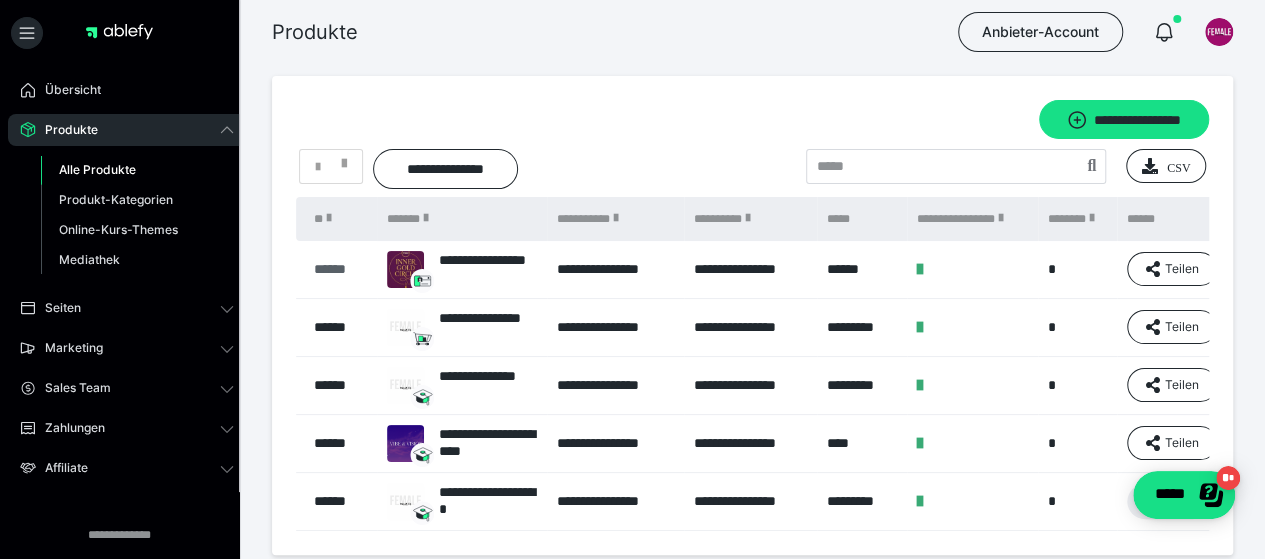 click on "******" at bounding box center [340, 269] 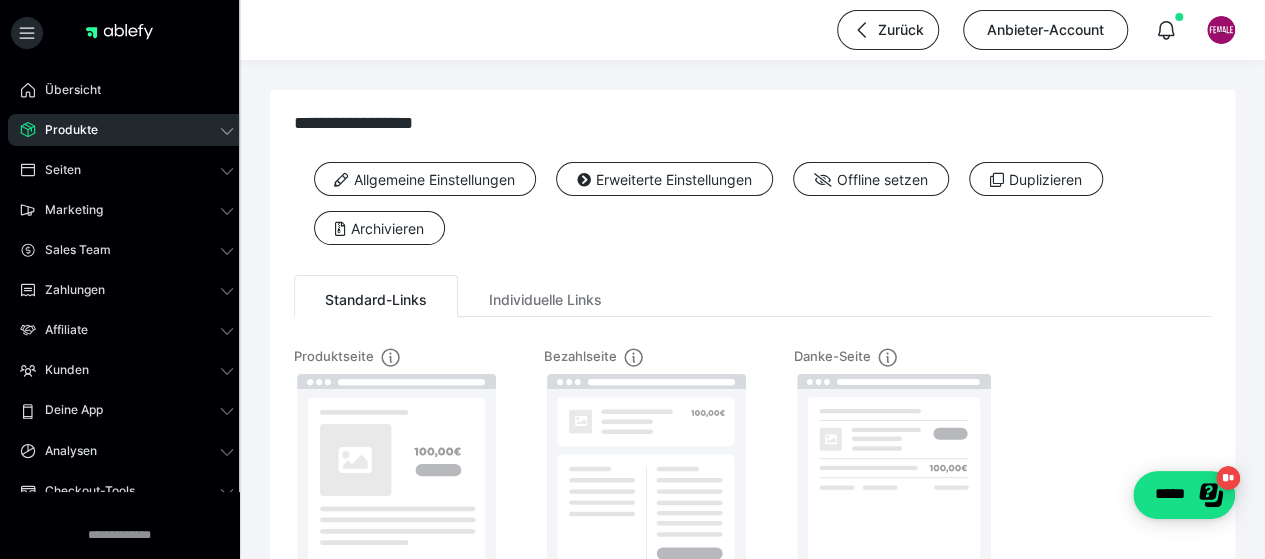scroll, scrollTop: 200, scrollLeft: 0, axis: vertical 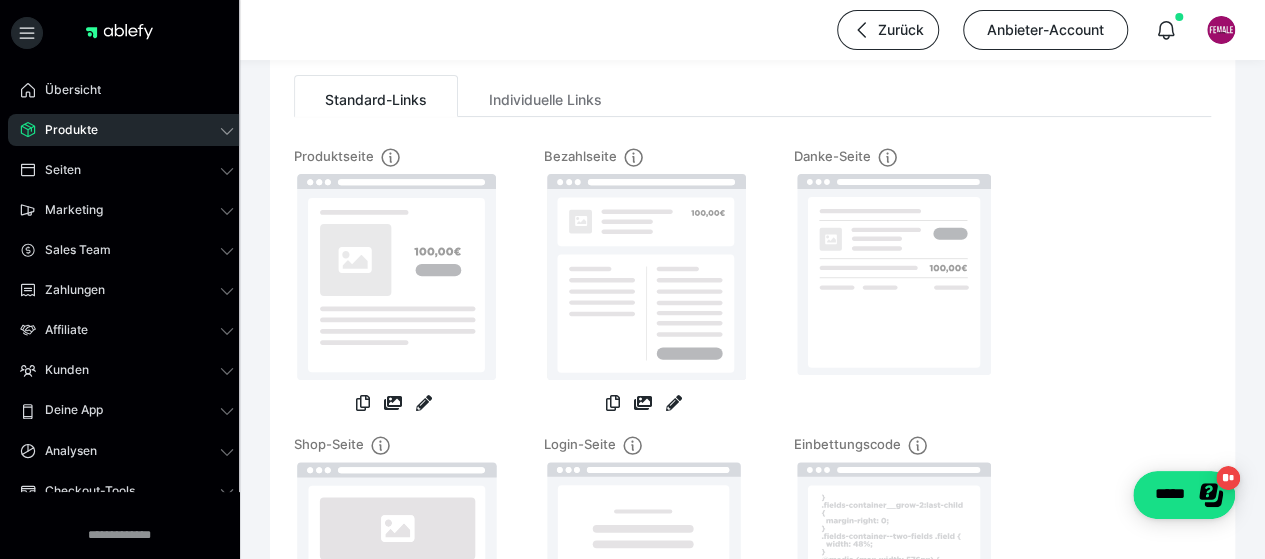 click 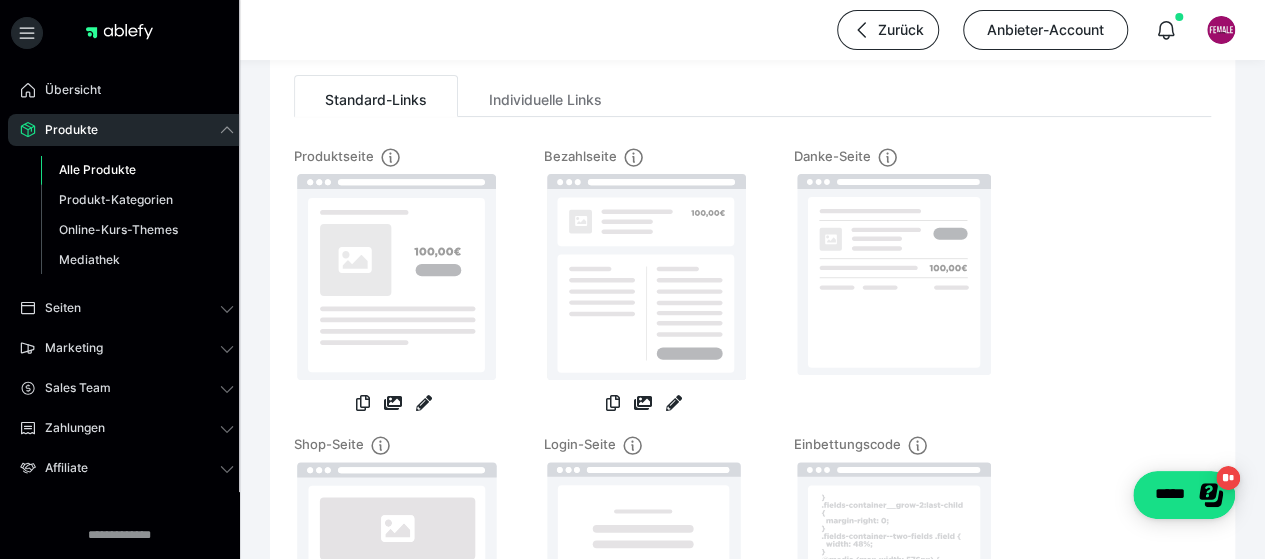click on "Alle Produkte" at bounding box center (97, 169) 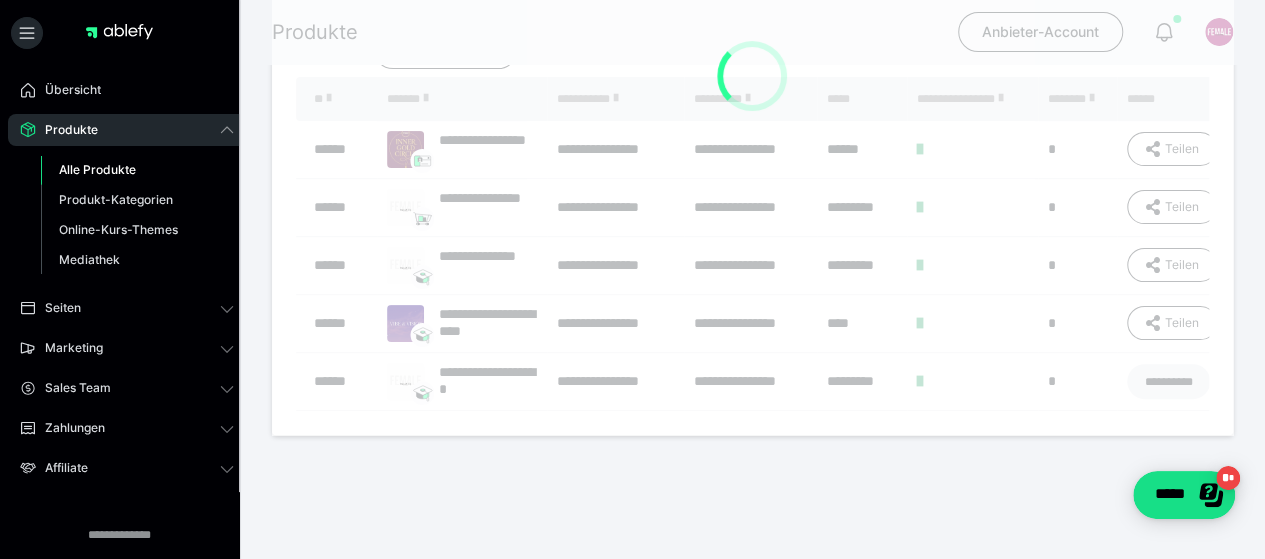 scroll, scrollTop: 0, scrollLeft: 0, axis: both 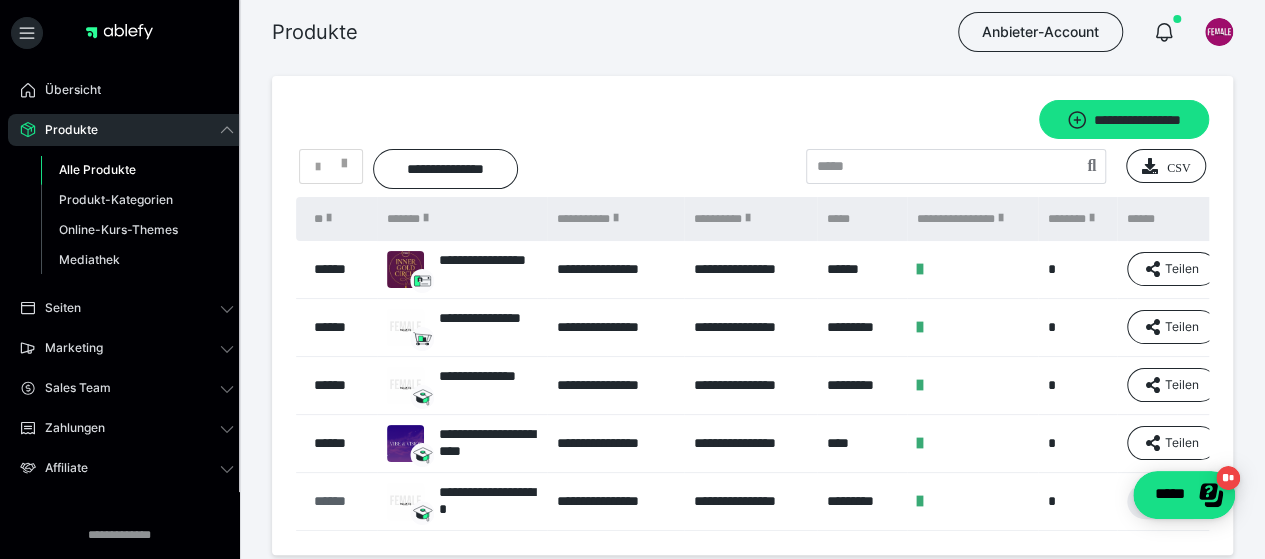 click on "******" at bounding box center [340, 501] 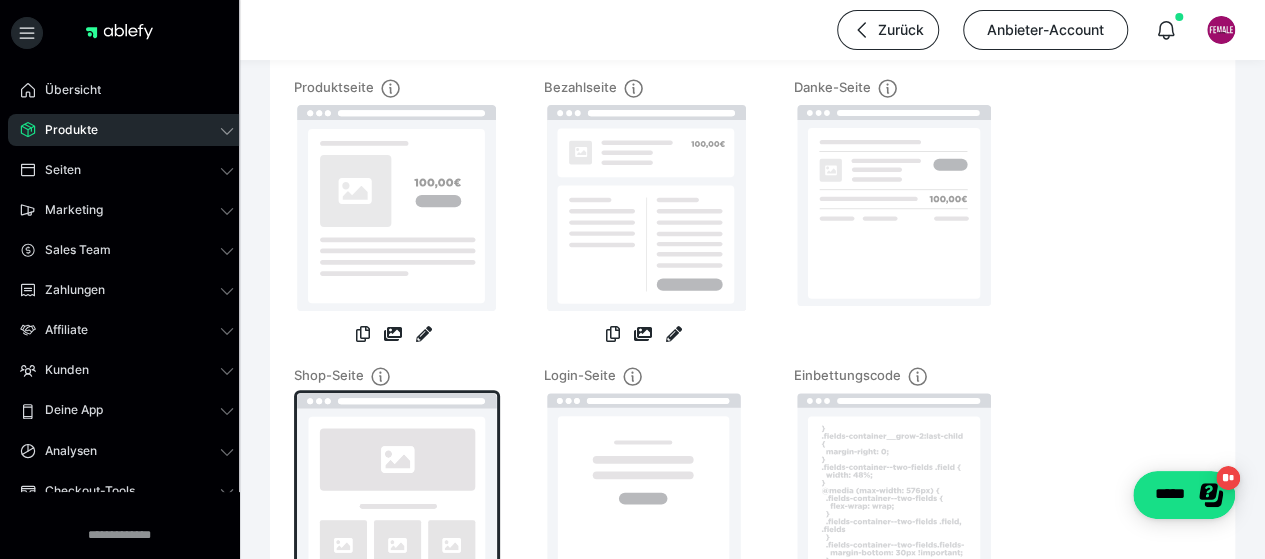 scroll, scrollTop: 300, scrollLeft: 0, axis: vertical 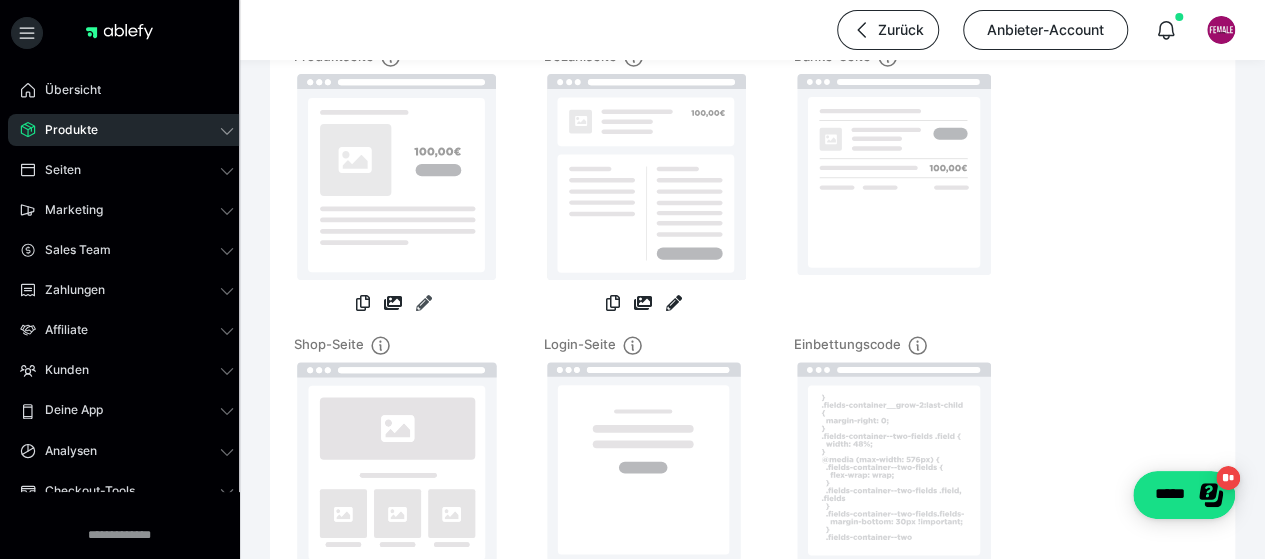 click at bounding box center (424, 303) 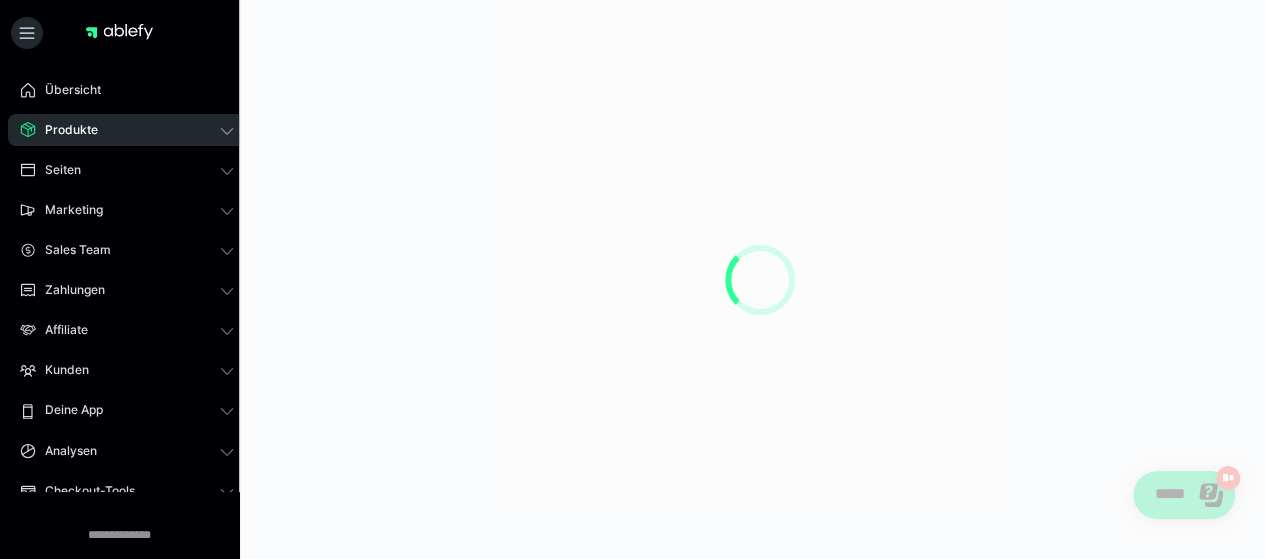 scroll, scrollTop: 0, scrollLeft: 0, axis: both 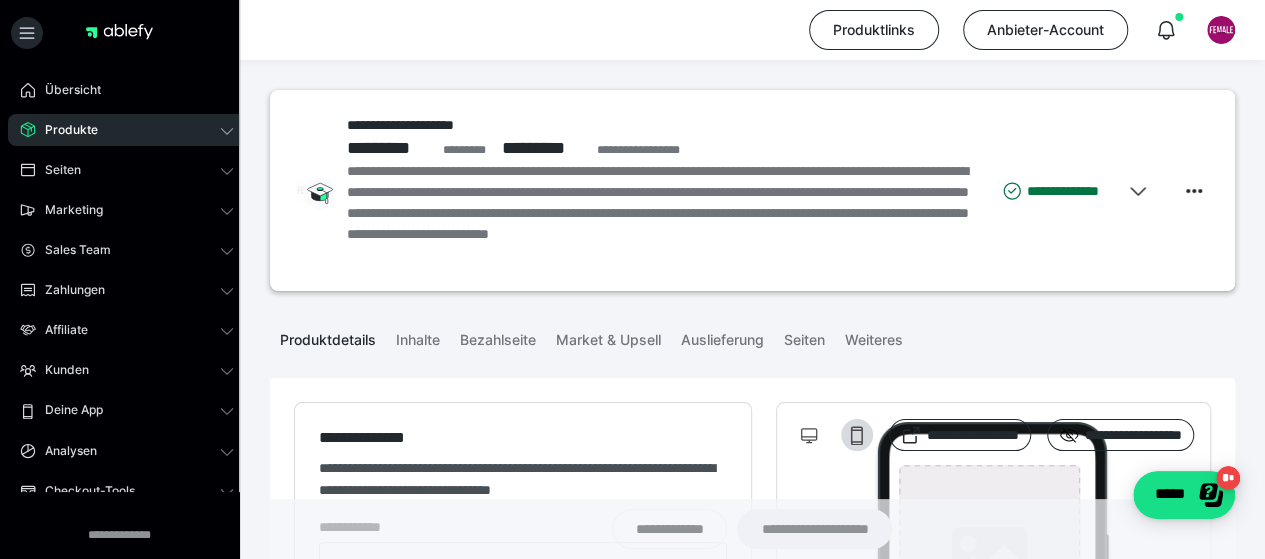 type on "**********" 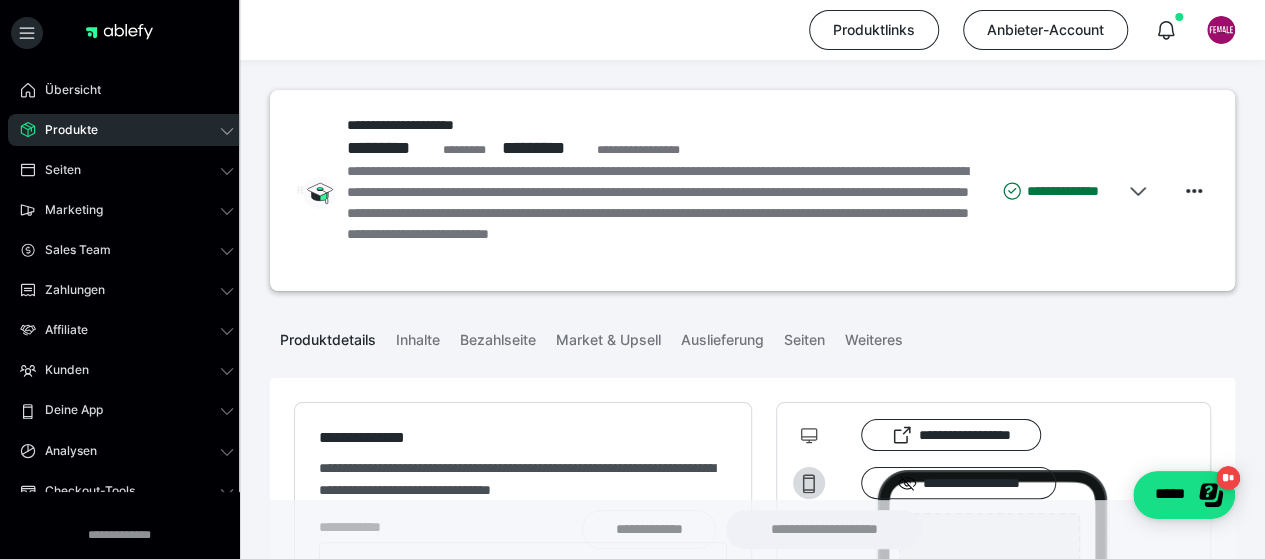 type on "**********" 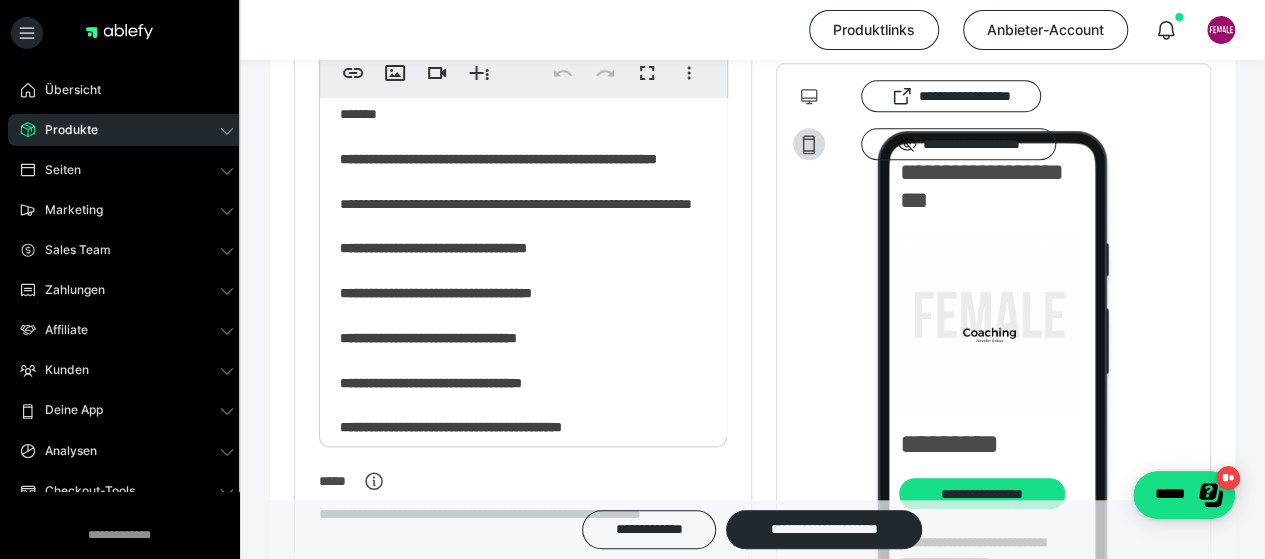 scroll, scrollTop: 700, scrollLeft: 0, axis: vertical 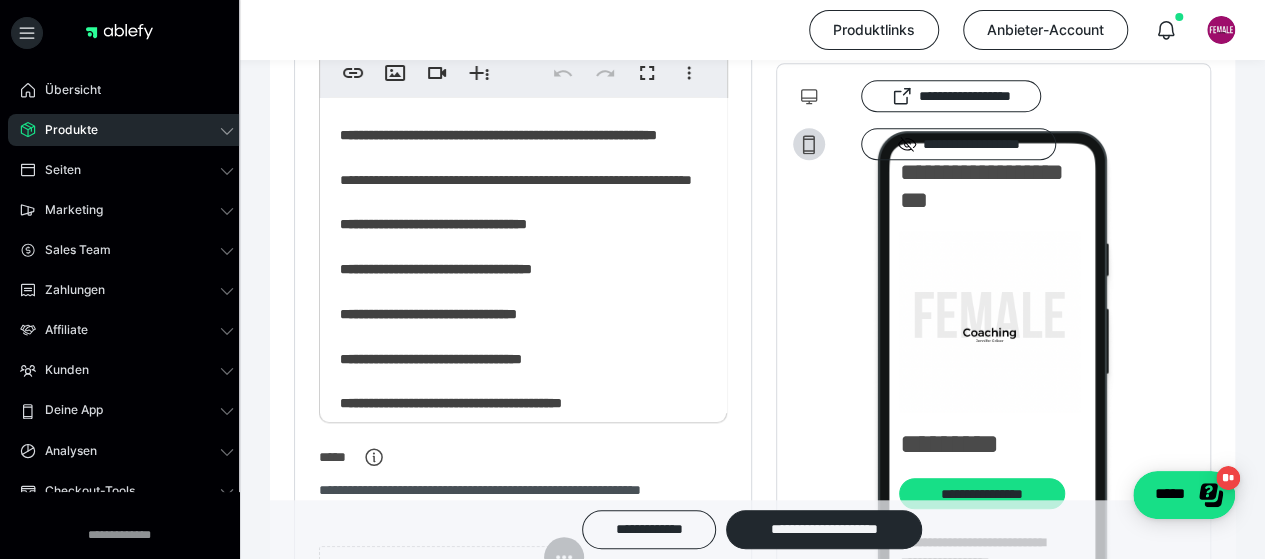 click on "**********" at bounding box center [516, 627] 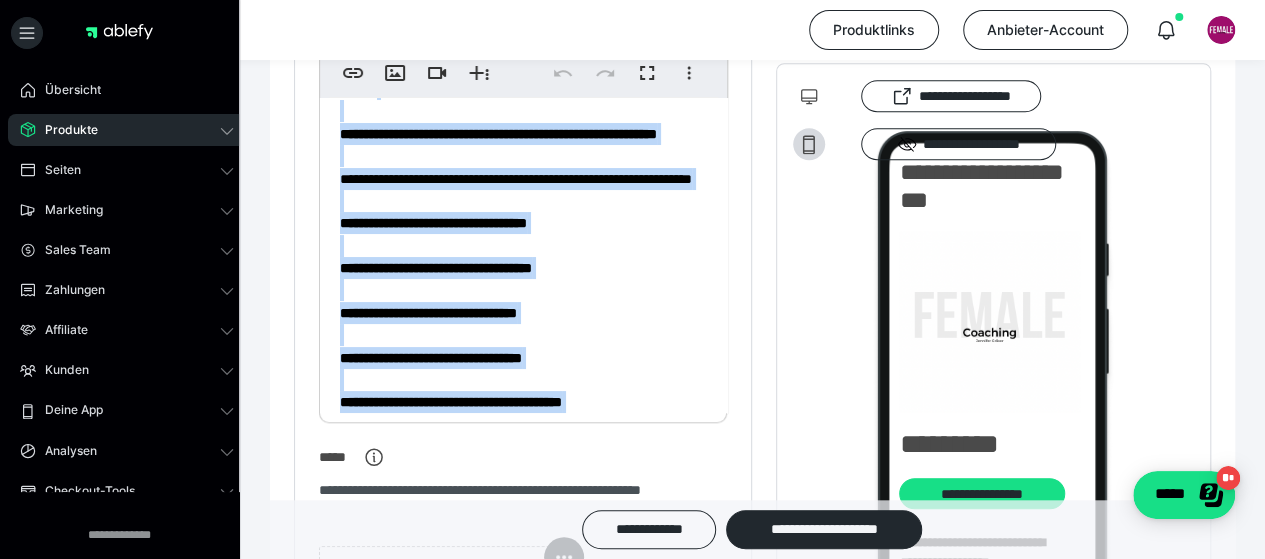 scroll, scrollTop: 0, scrollLeft: 0, axis: both 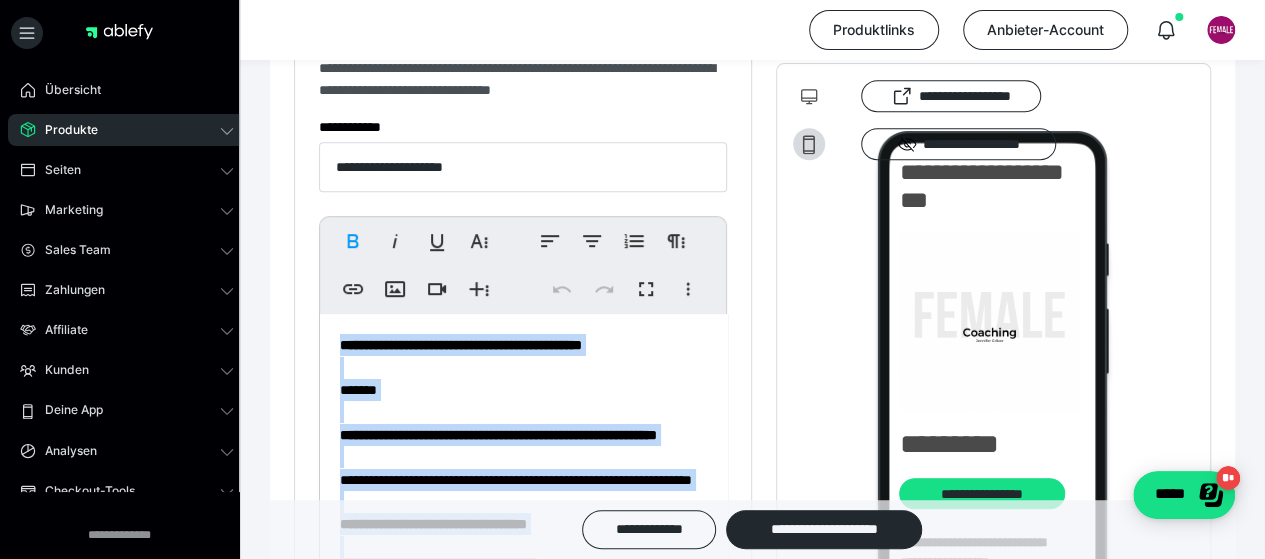 drag, startPoint x: 570, startPoint y: 389, endPoint x: 319, endPoint y: 159, distance: 340.44235 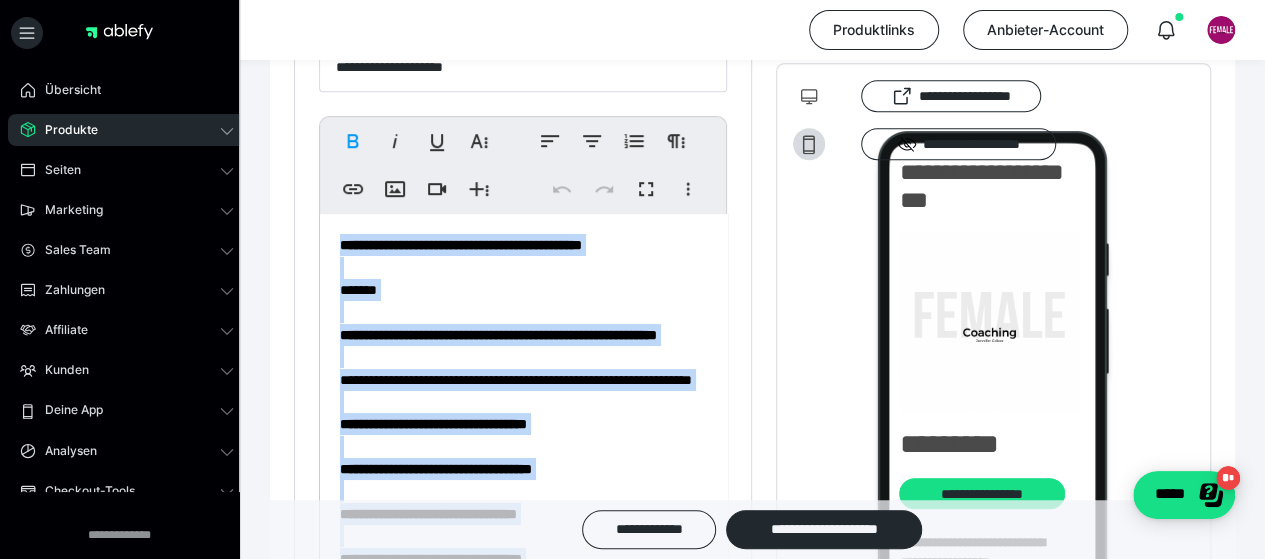 scroll, scrollTop: 200, scrollLeft: 0, axis: vertical 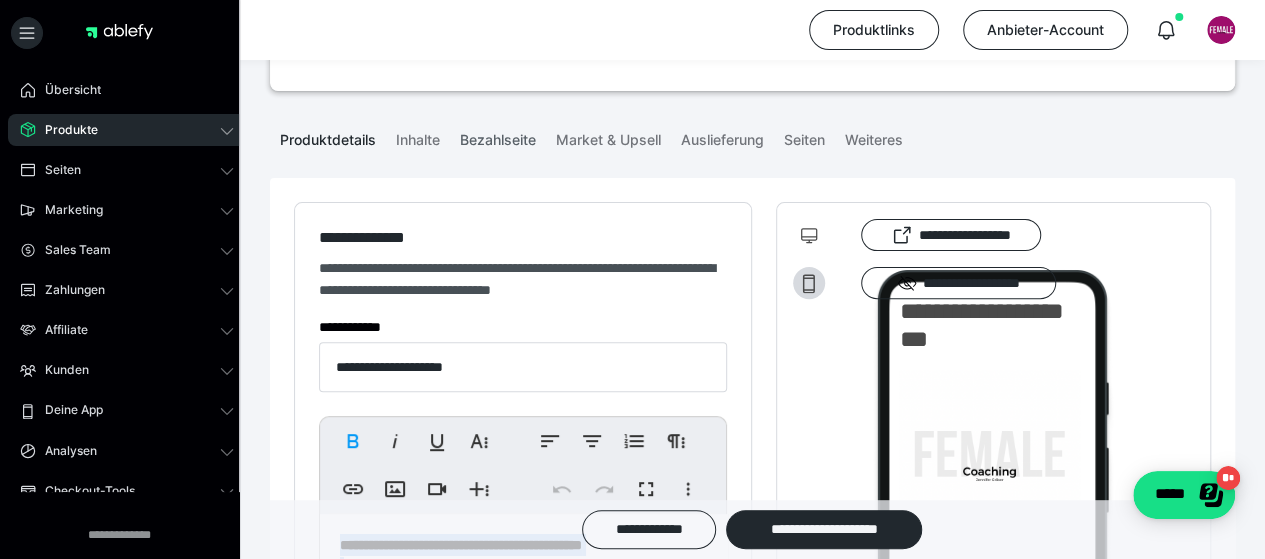click on "Bezahlseite" at bounding box center (498, 136) 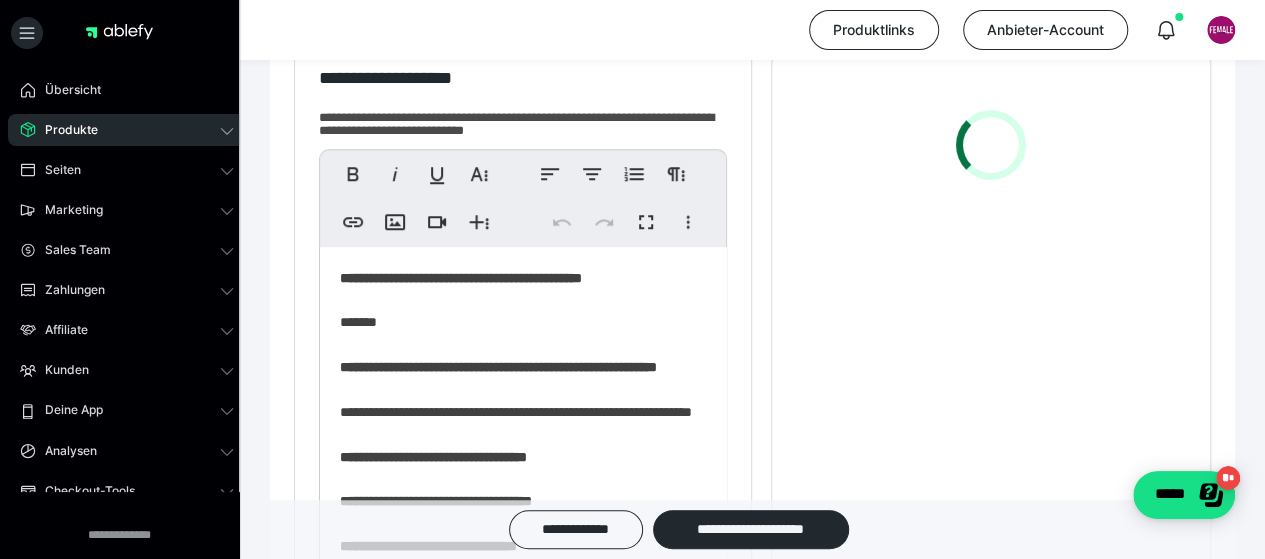 scroll, scrollTop: 600, scrollLeft: 0, axis: vertical 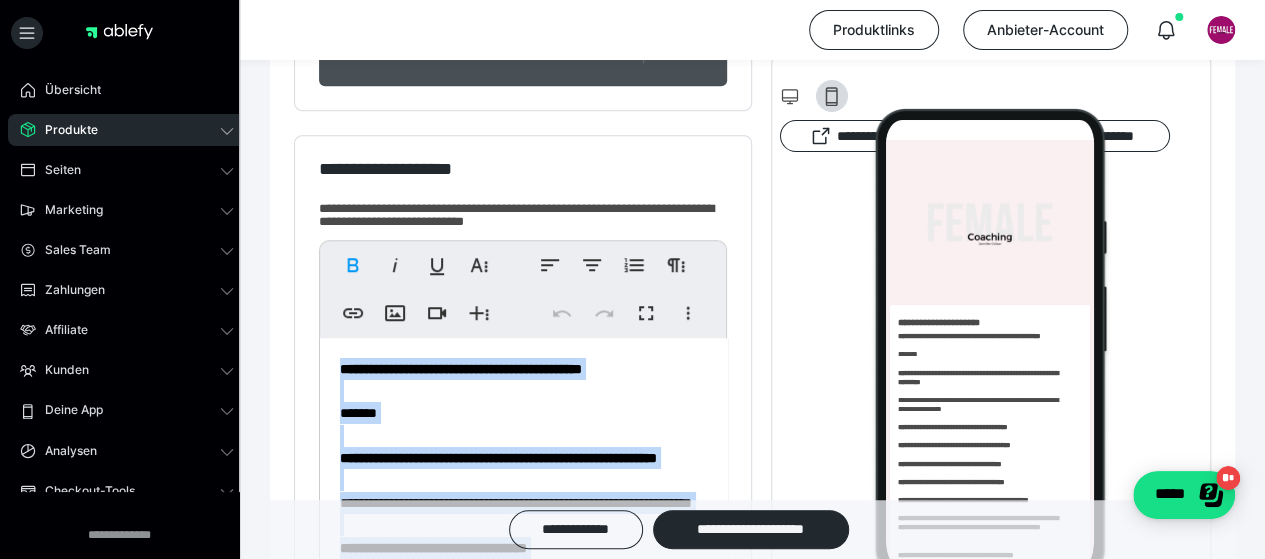 drag, startPoint x: 572, startPoint y: 308, endPoint x: 293, endPoint y: 296, distance: 279.25793 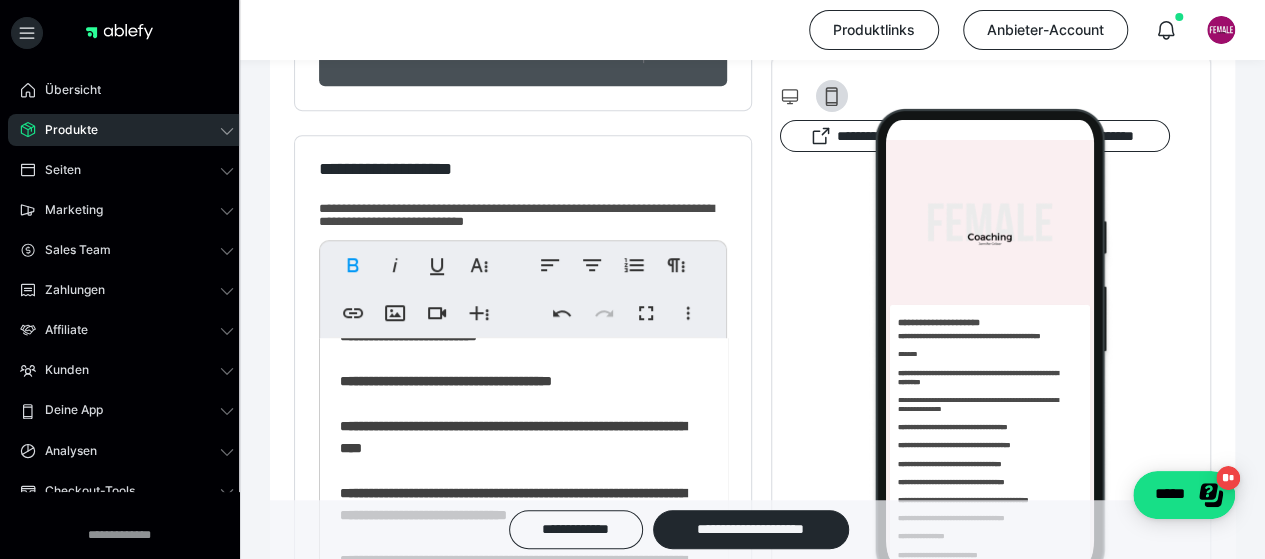 scroll, scrollTop: 308, scrollLeft: 0, axis: vertical 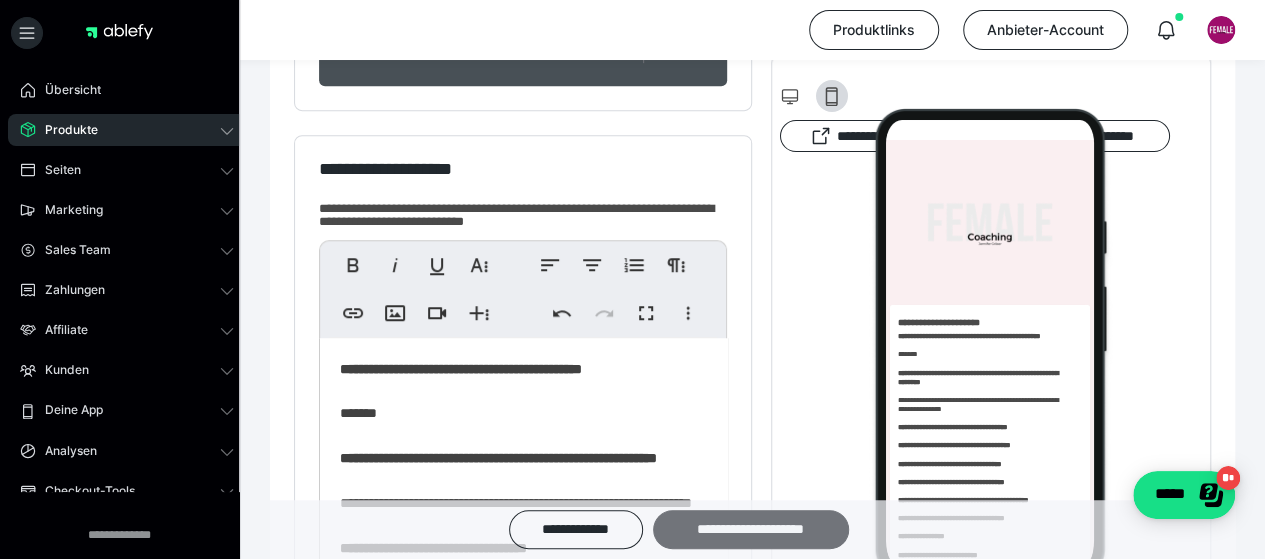 click on "**********" at bounding box center [751, 529] 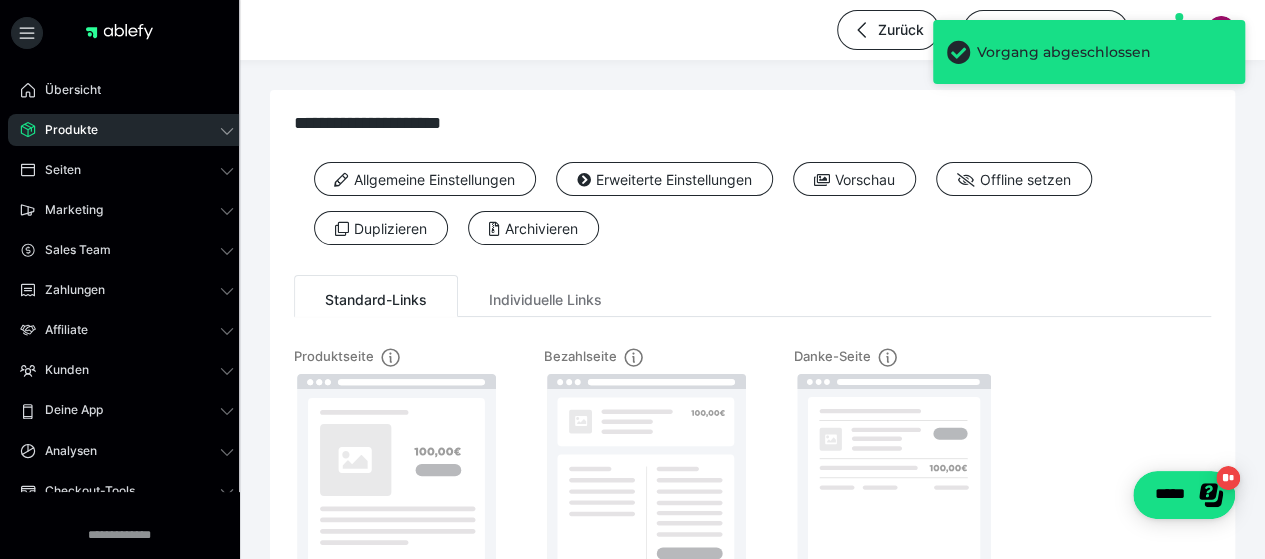 click on "Produkte" at bounding box center (127, 130) 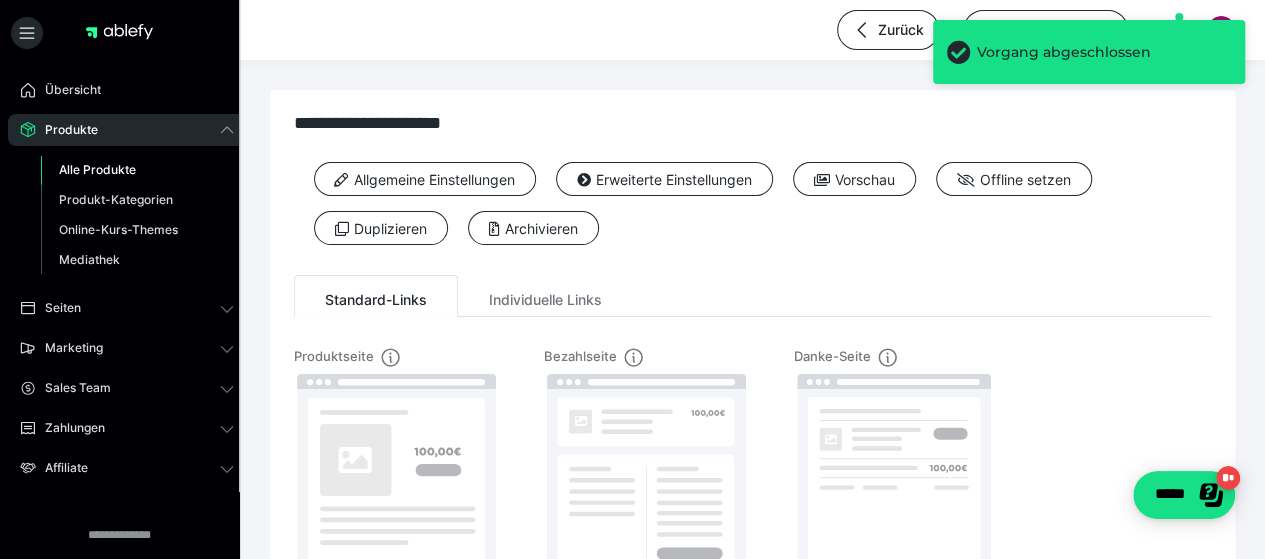 drag, startPoint x: 128, startPoint y: 173, endPoint x: 218, endPoint y: 179, distance: 90.199776 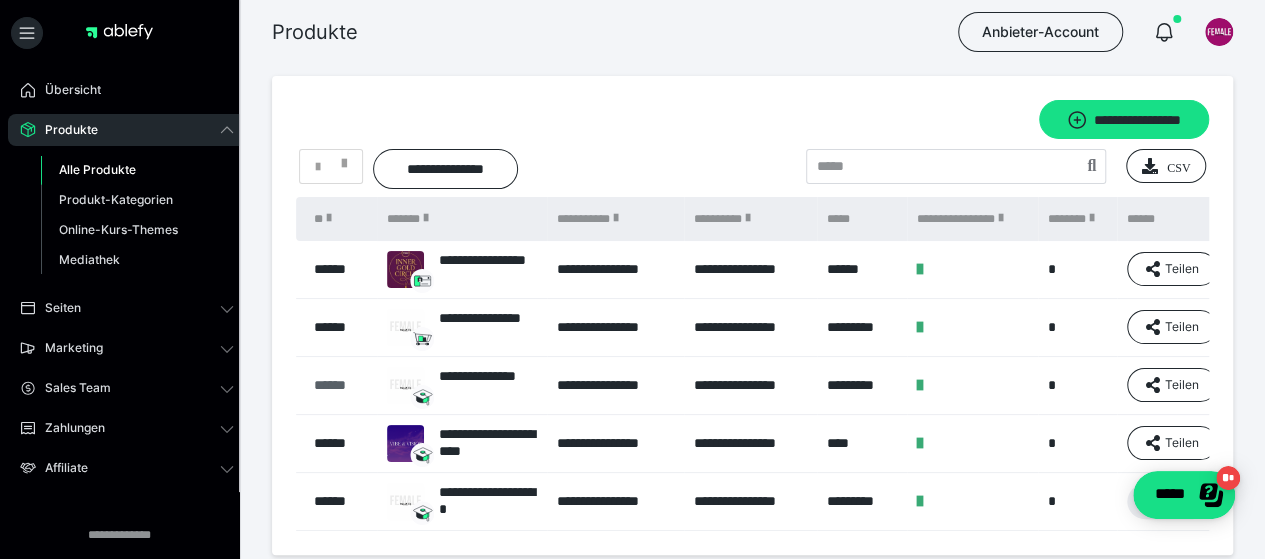 click on "******" at bounding box center [340, 385] 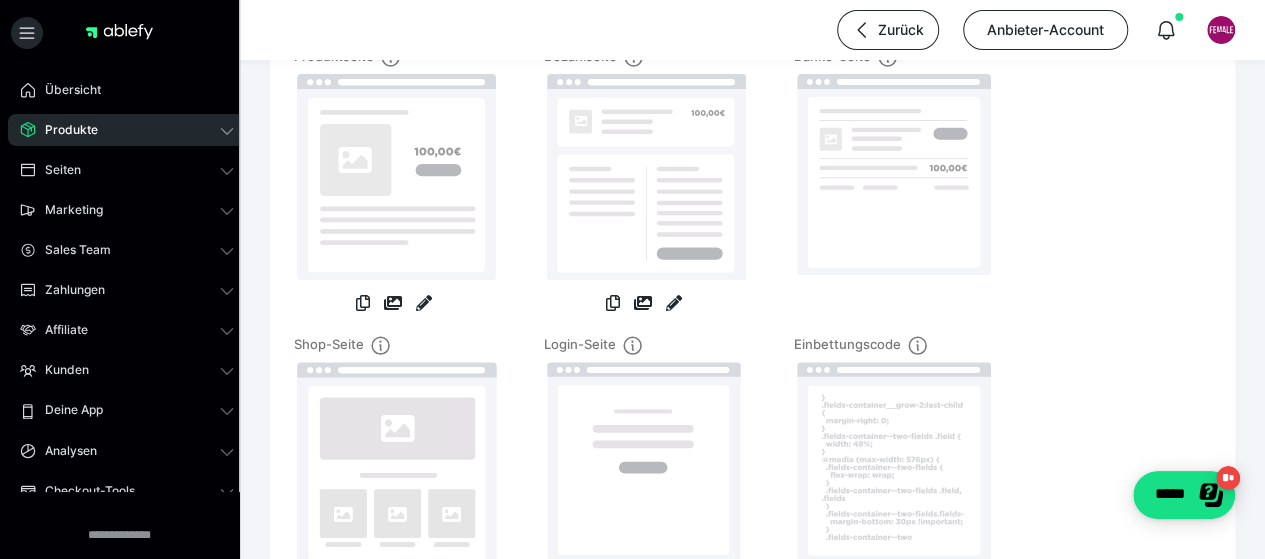 scroll, scrollTop: 200, scrollLeft: 0, axis: vertical 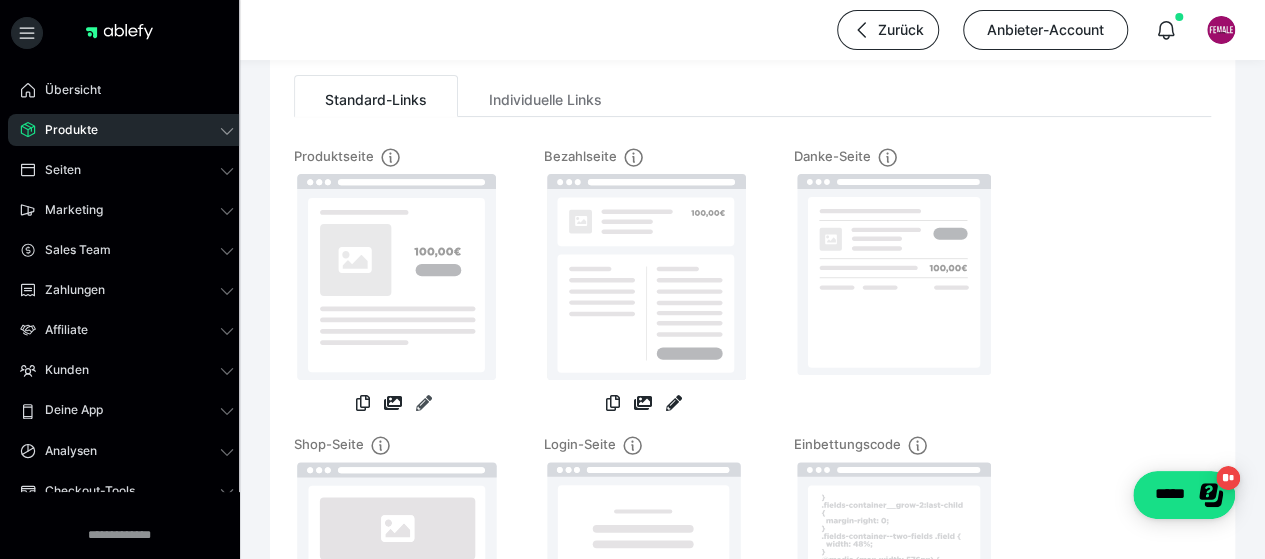 click at bounding box center [424, 403] 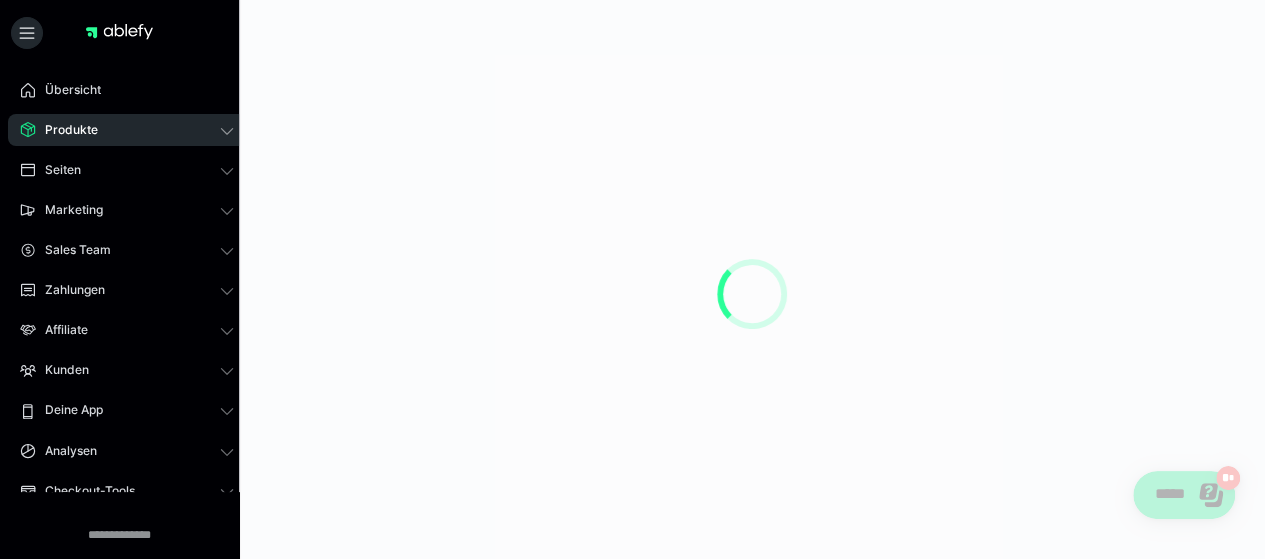 scroll, scrollTop: 0, scrollLeft: 0, axis: both 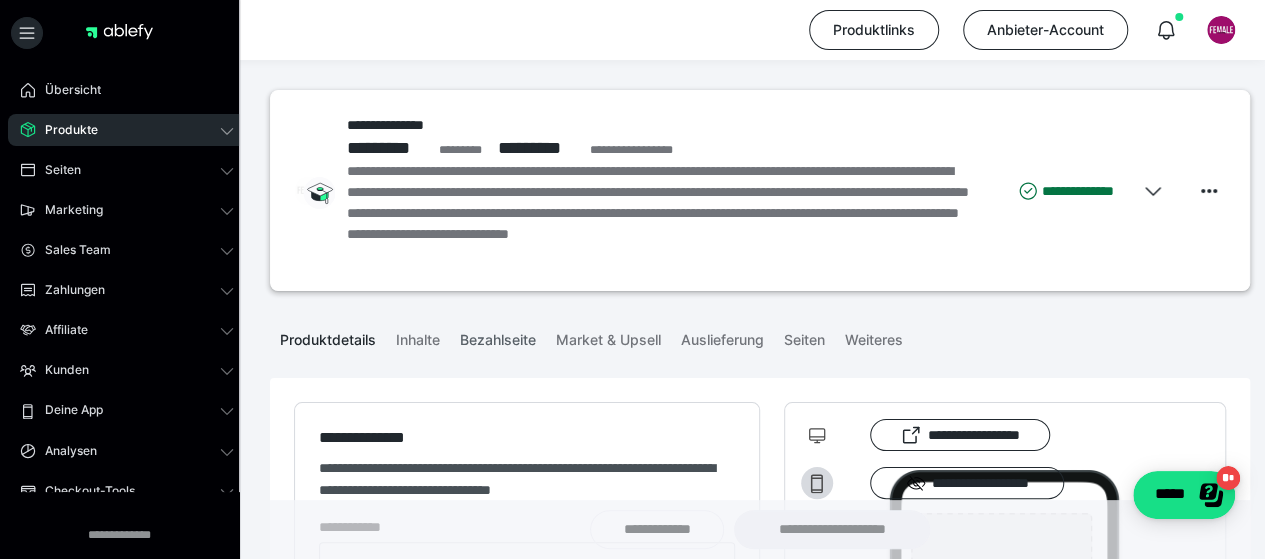 type on "**********" 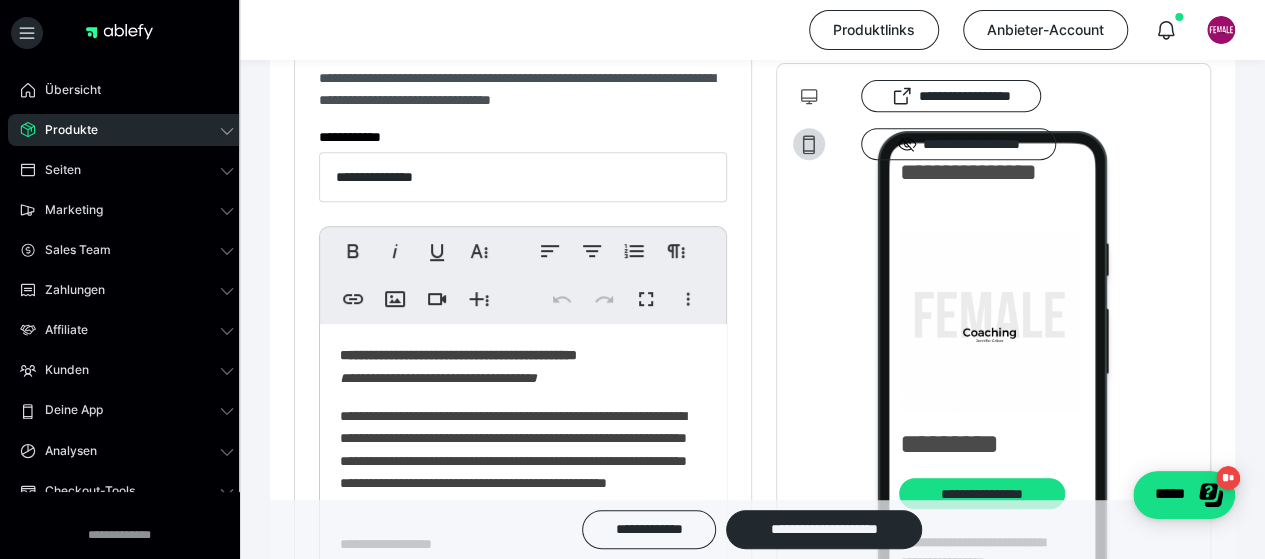 scroll, scrollTop: 400, scrollLeft: 0, axis: vertical 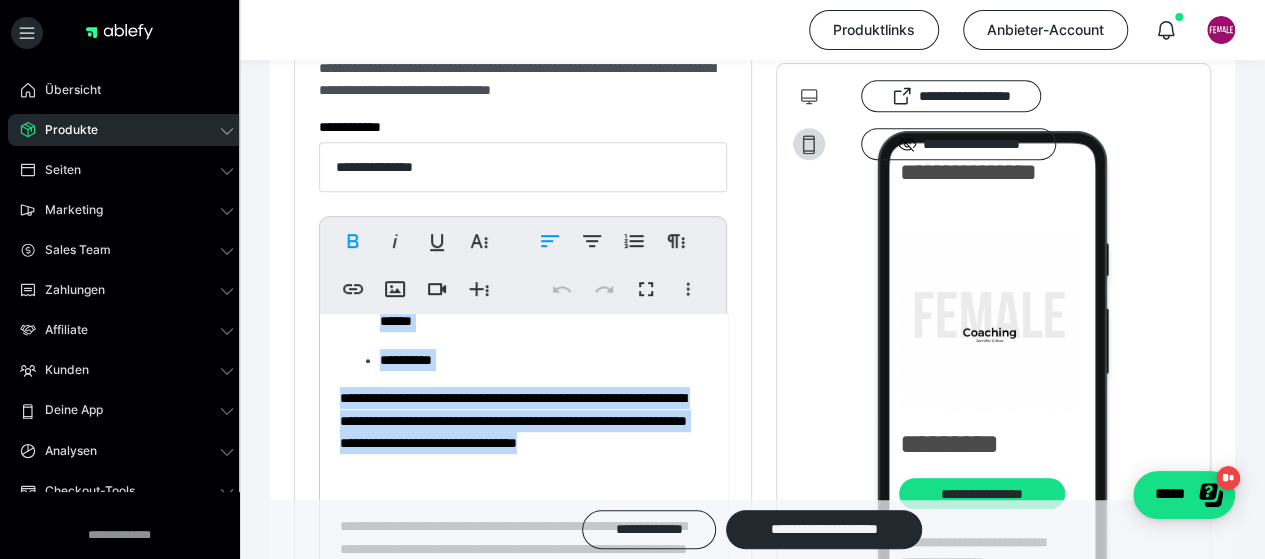 drag, startPoint x: 358, startPoint y: 341, endPoint x: 632, endPoint y: 459, distance: 298.32867 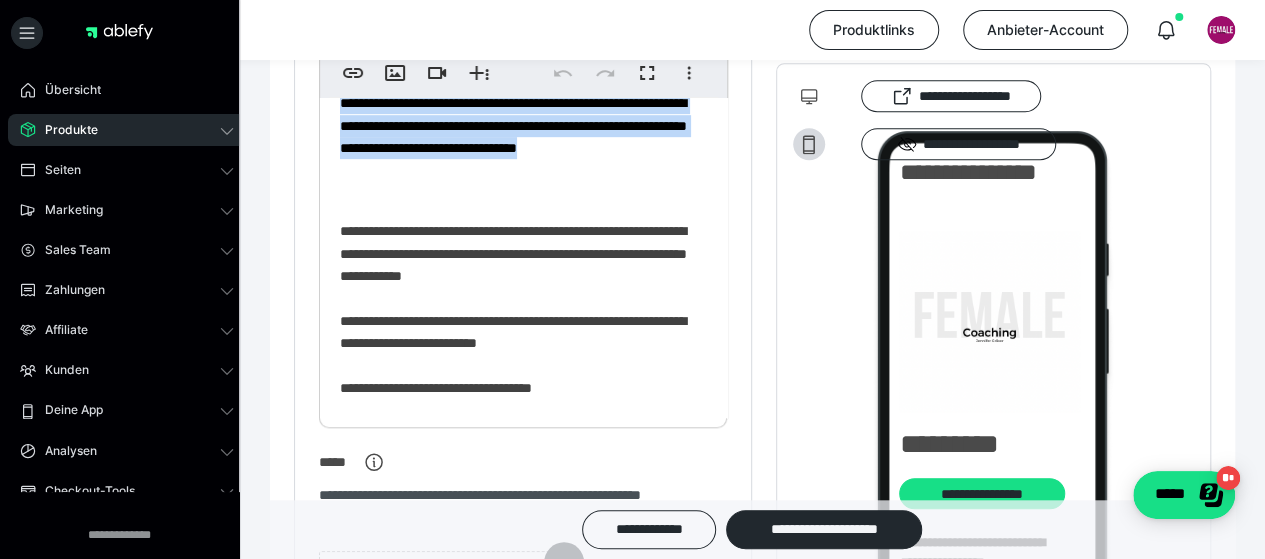 scroll, scrollTop: 600, scrollLeft: 0, axis: vertical 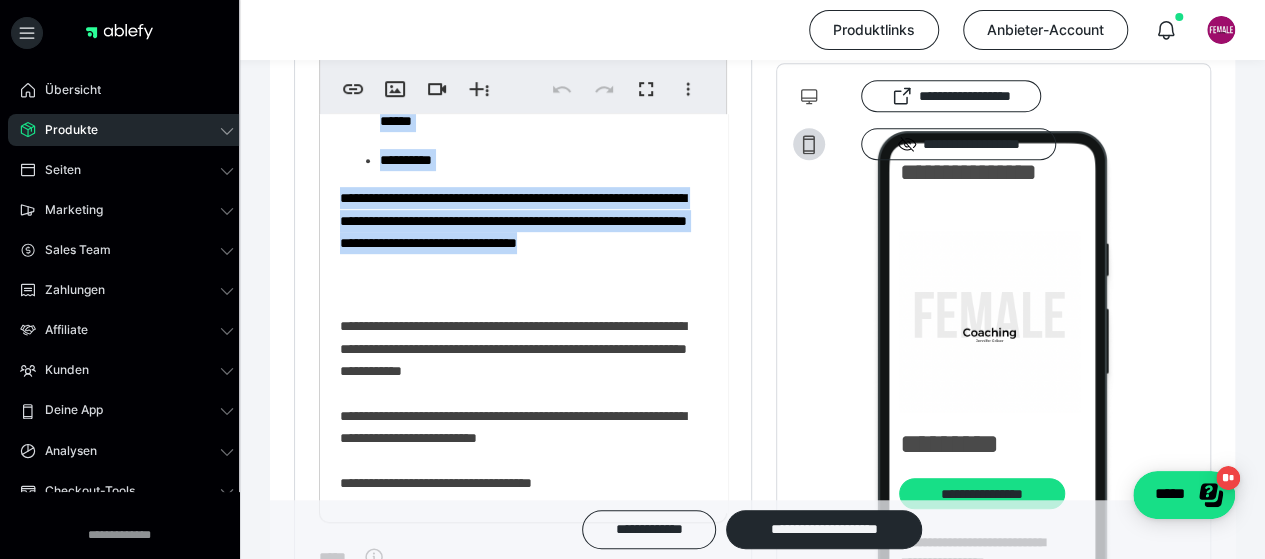 click on "**********" 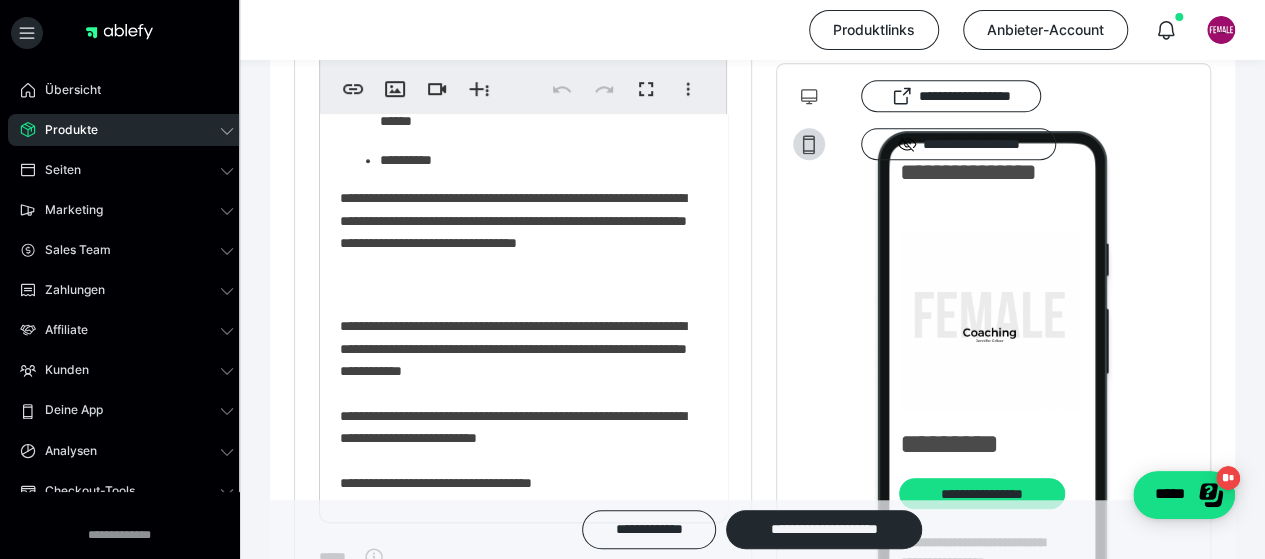 click on "**********" at bounding box center (516, 67) 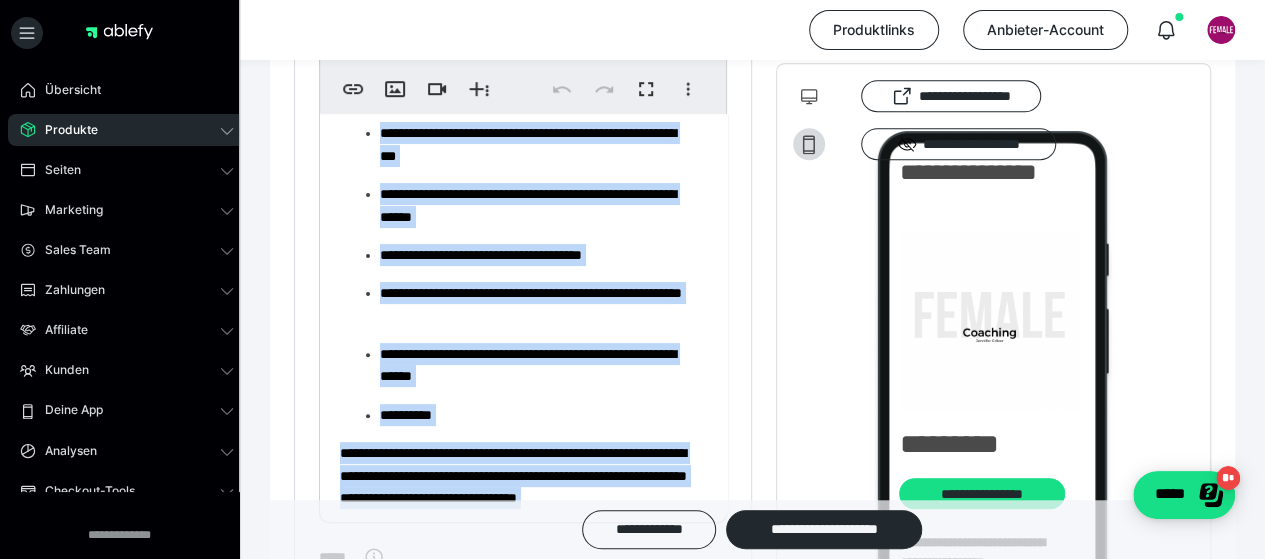 scroll, scrollTop: 0, scrollLeft: 0, axis: both 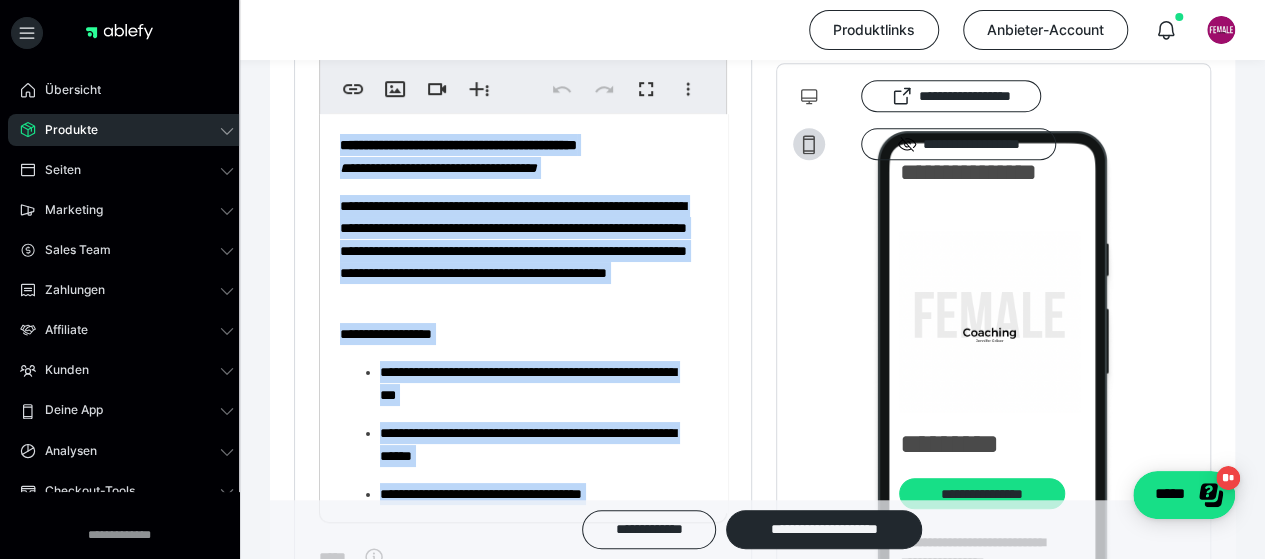drag, startPoint x: 598, startPoint y: 479, endPoint x: 356, endPoint y: 149, distance: 409.22366 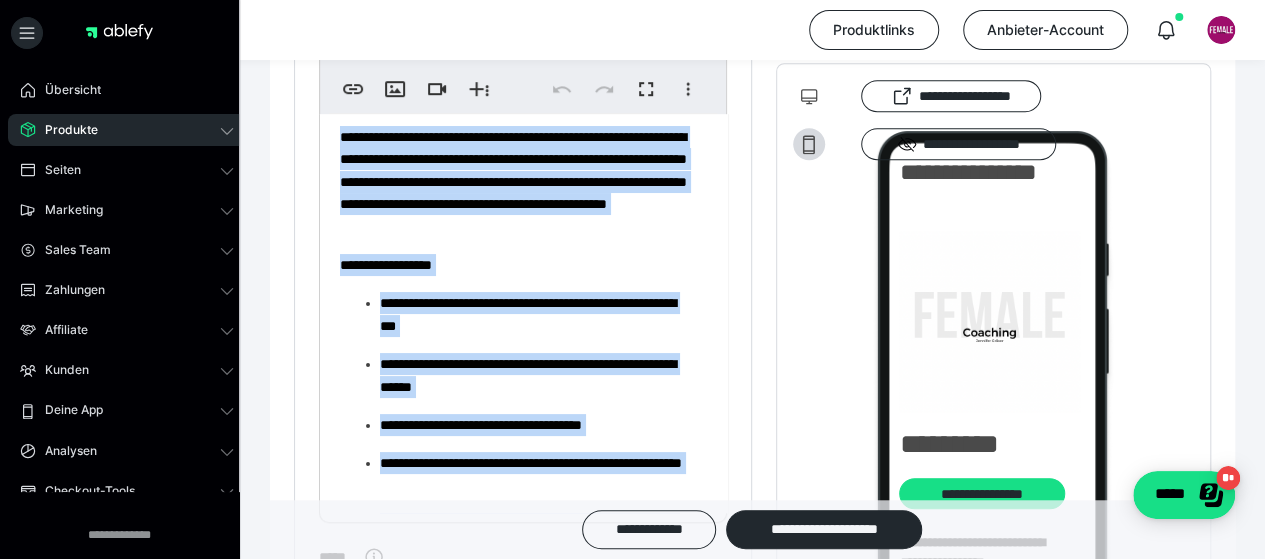 scroll, scrollTop: 0, scrollLeft: 0, axis: both 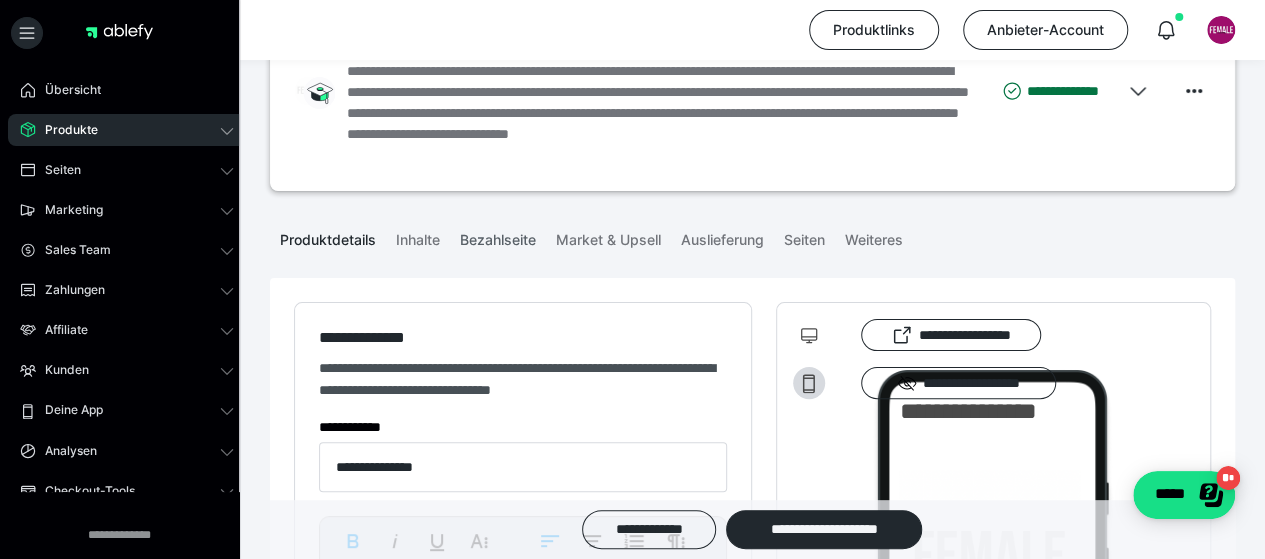 click on "Bezahlseite" at bounding box center [498, 236] 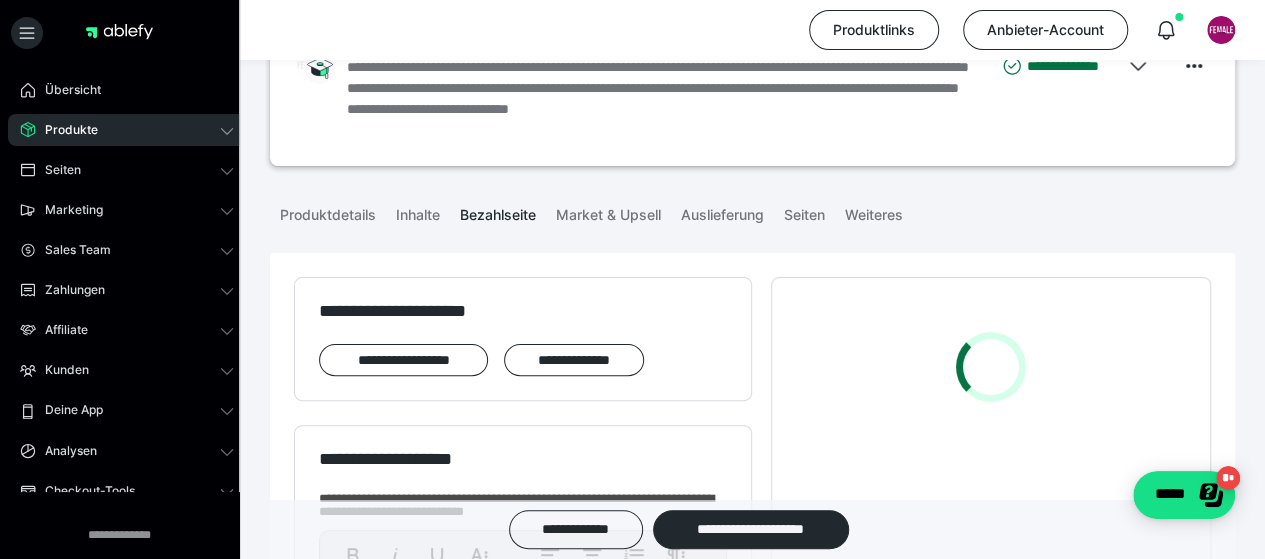 scroll, scrollTop: 600, scrollLeft: 0, axis: vertical 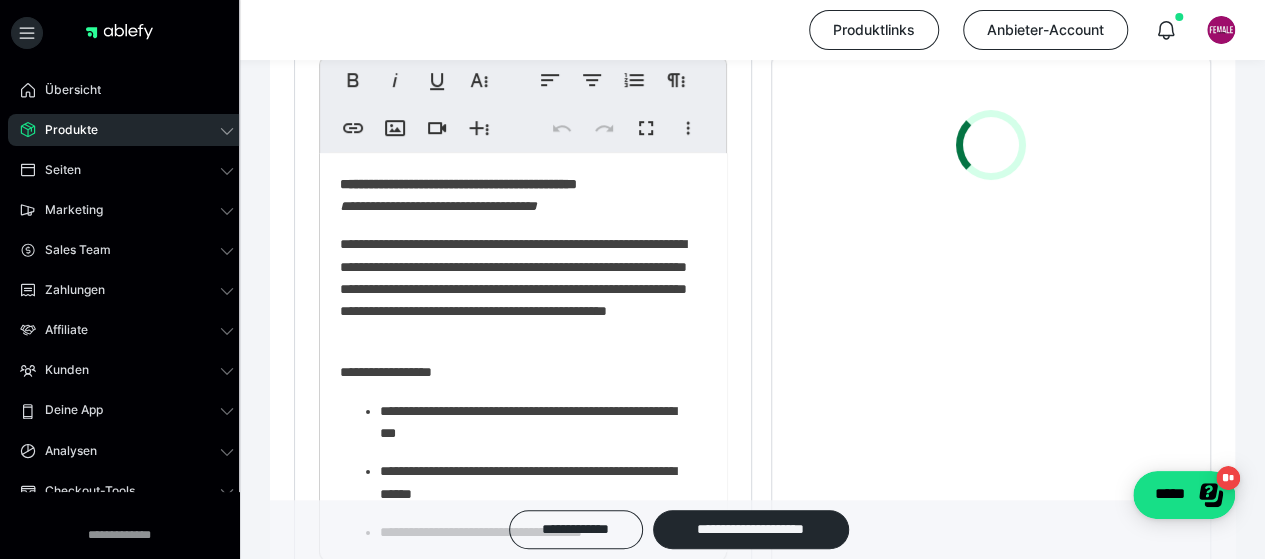 click on "**********" at bounding box center (516, 289) 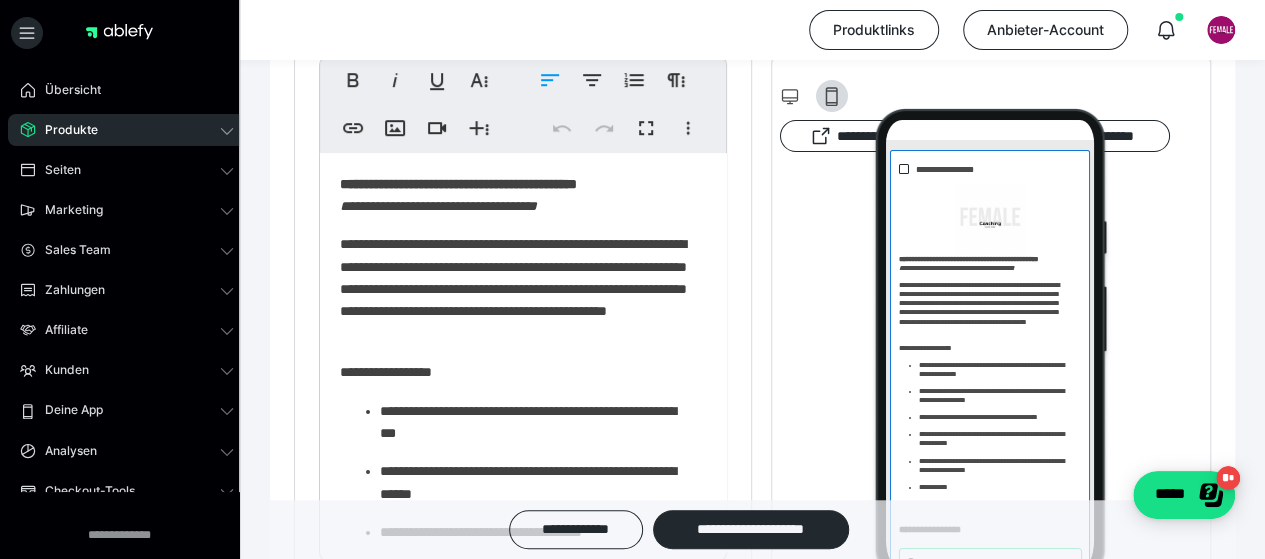 click on "**********" at bounding box center (523, 446) 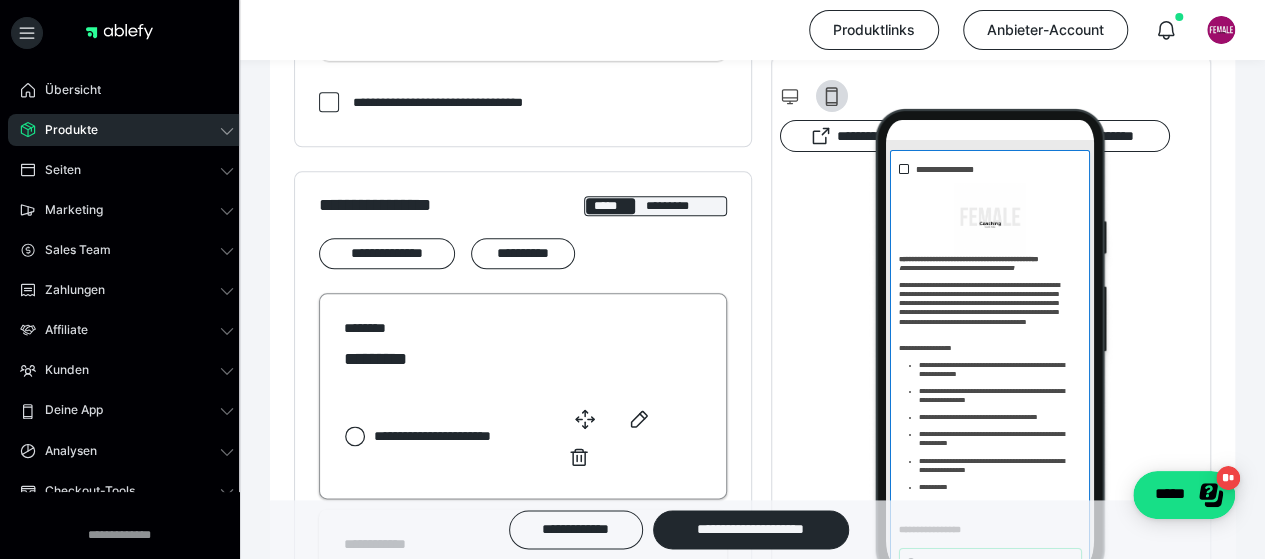 drag, startPoint x: 333, startPoint y: 179, endPoint x: 676, endPoint y: 427, distance: 423.26468 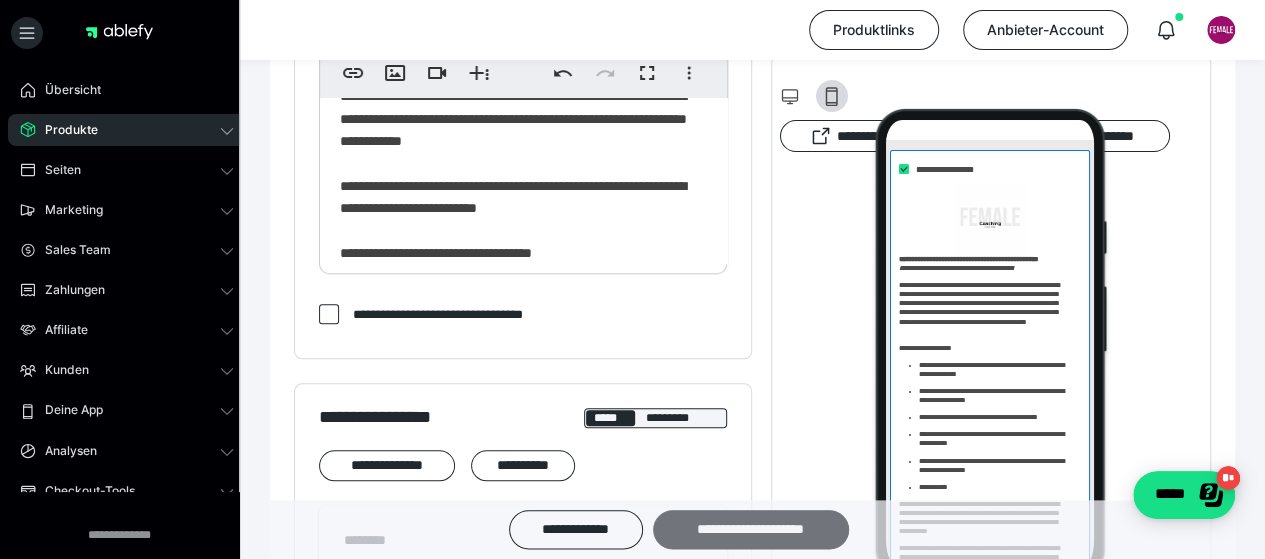 click on "**********" at bounding box center (751, 529) 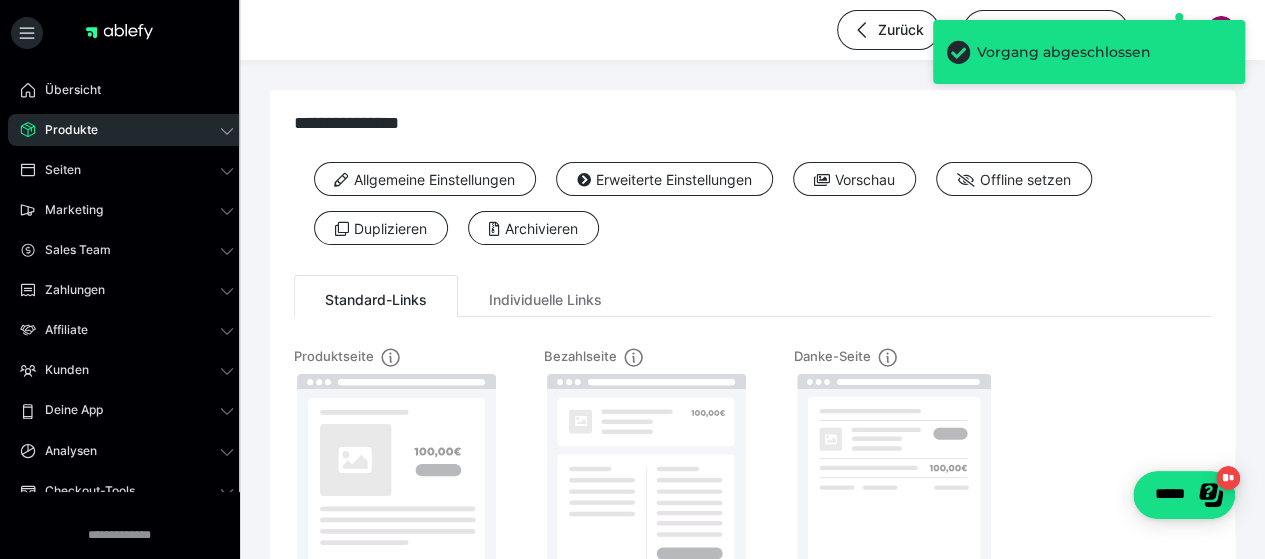 click on "Produkte" at bounding box center (127, 130) 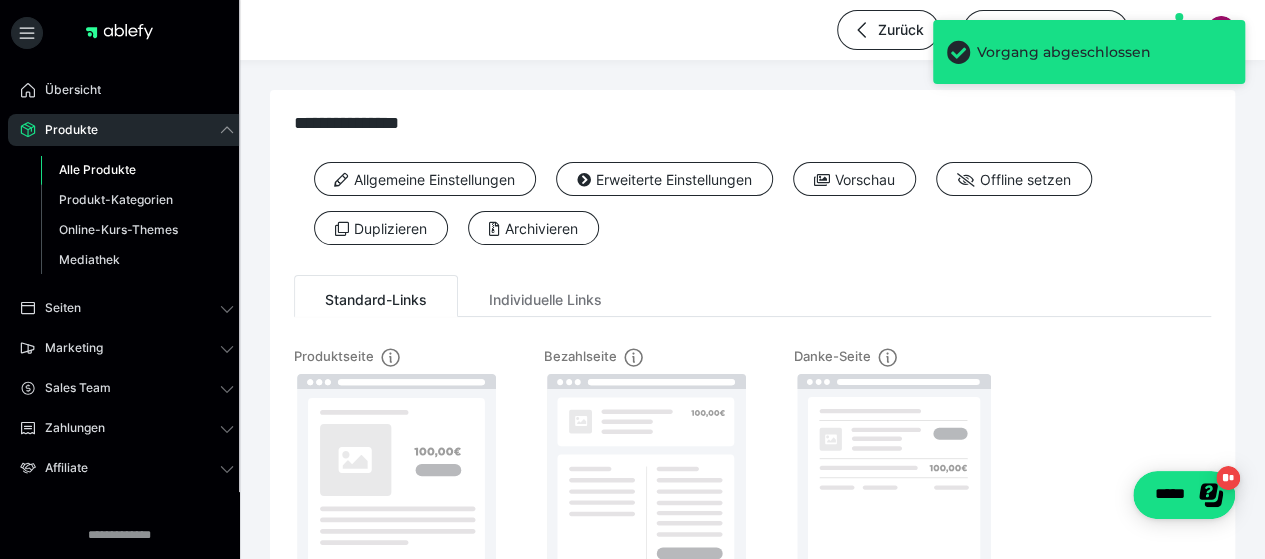 click on "Alle Produkte" at bounding box center [97, 169] 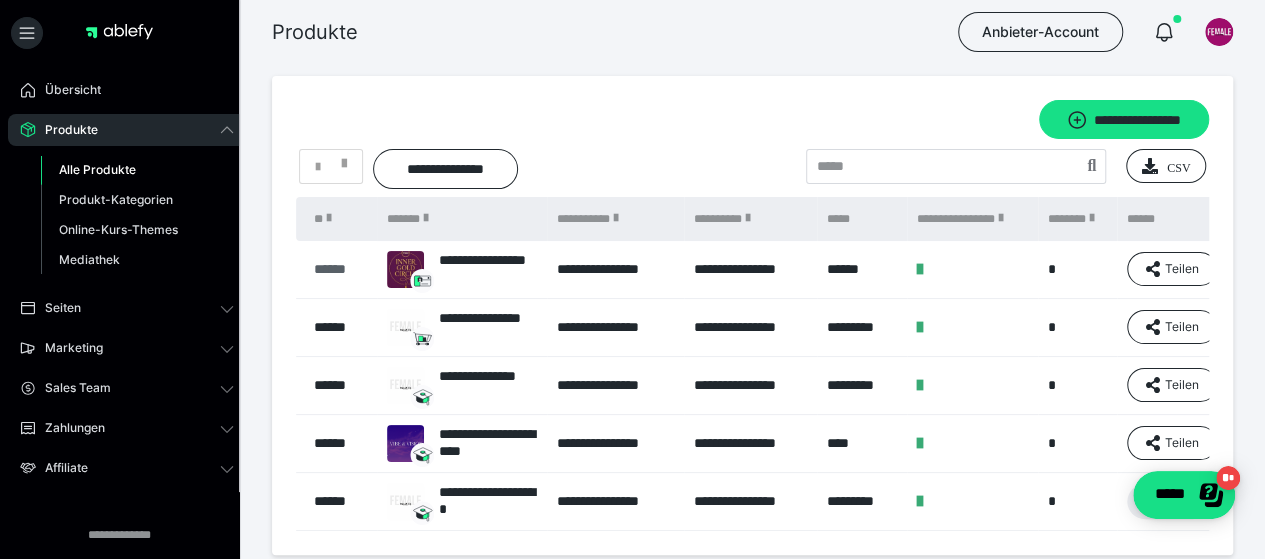 click on "******" at bounding box center (340, 269) 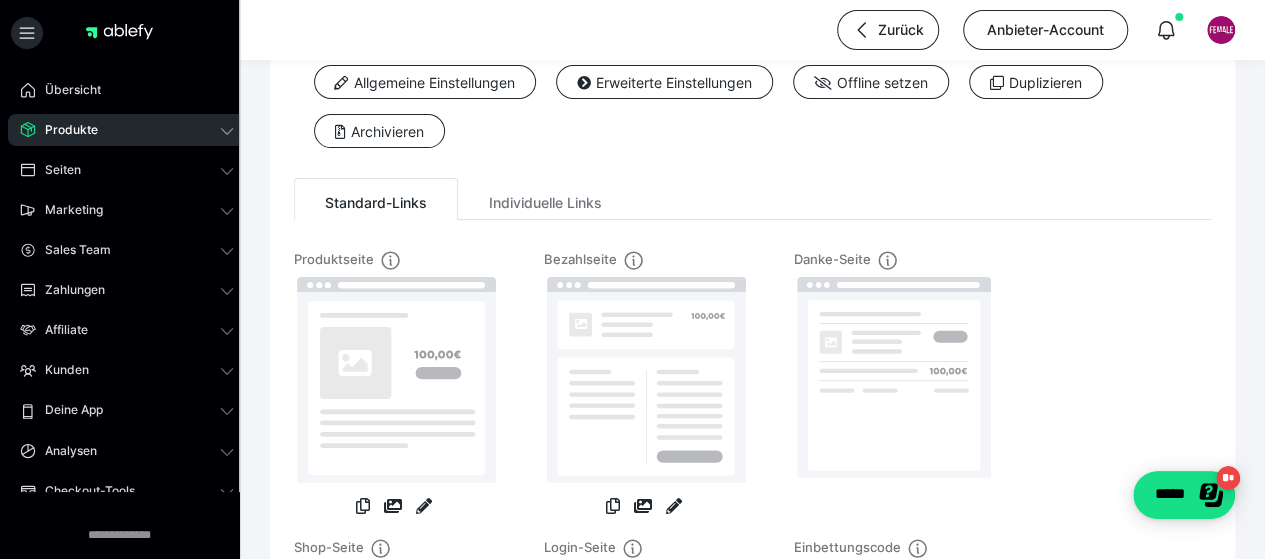 scroll, scrollTop: 200, scrollLeft: 0, axis: vertical 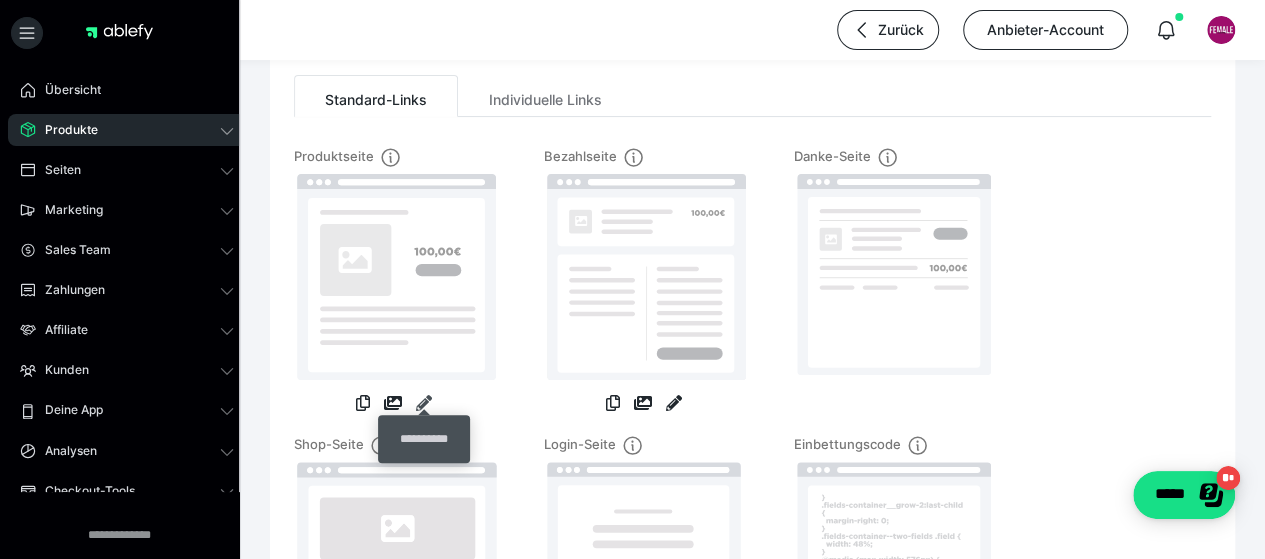 click at bounding box center [424, 403] 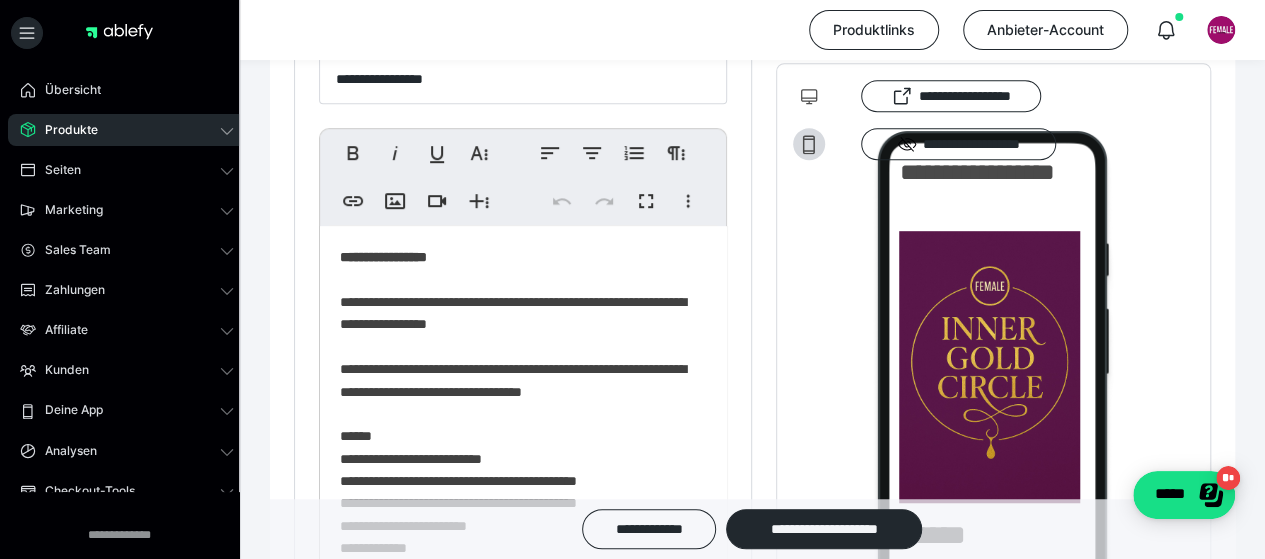 scroll, scrollTop: 500, scrollLeft: 0, axis: vertical 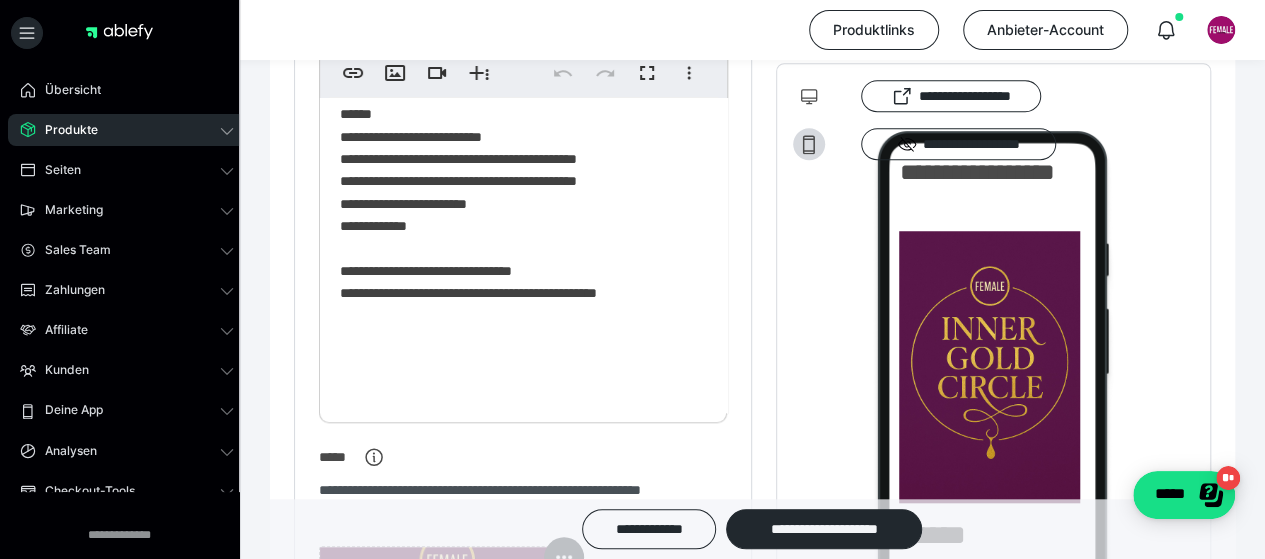 click on "Produkte" at bounding box center [127, 130] 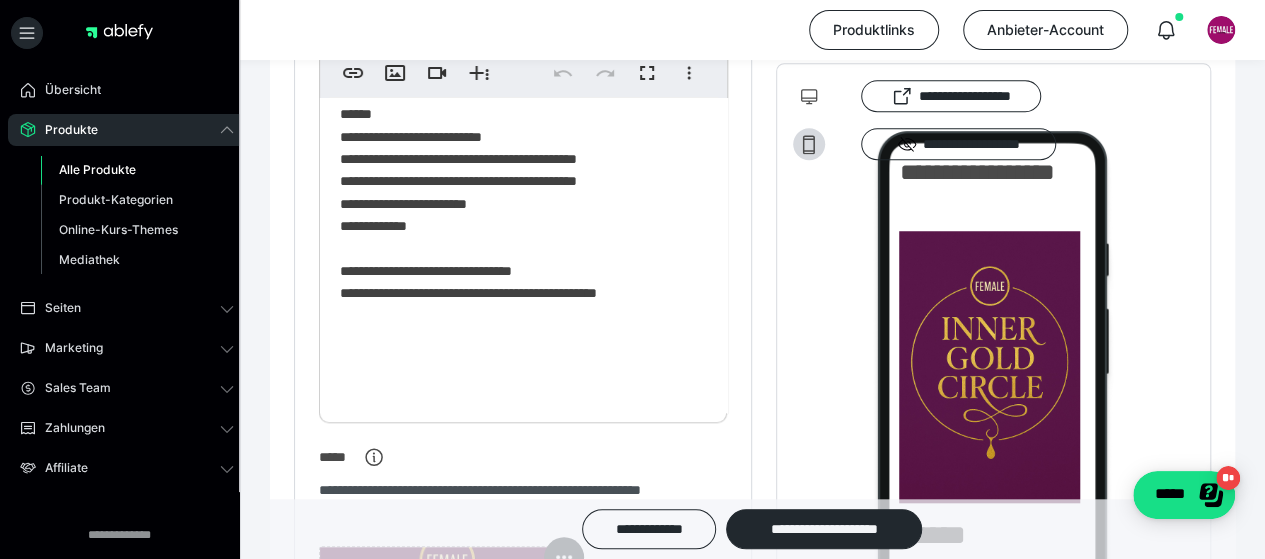 click on "Alle Produkte" at bounding box center [97, 169] 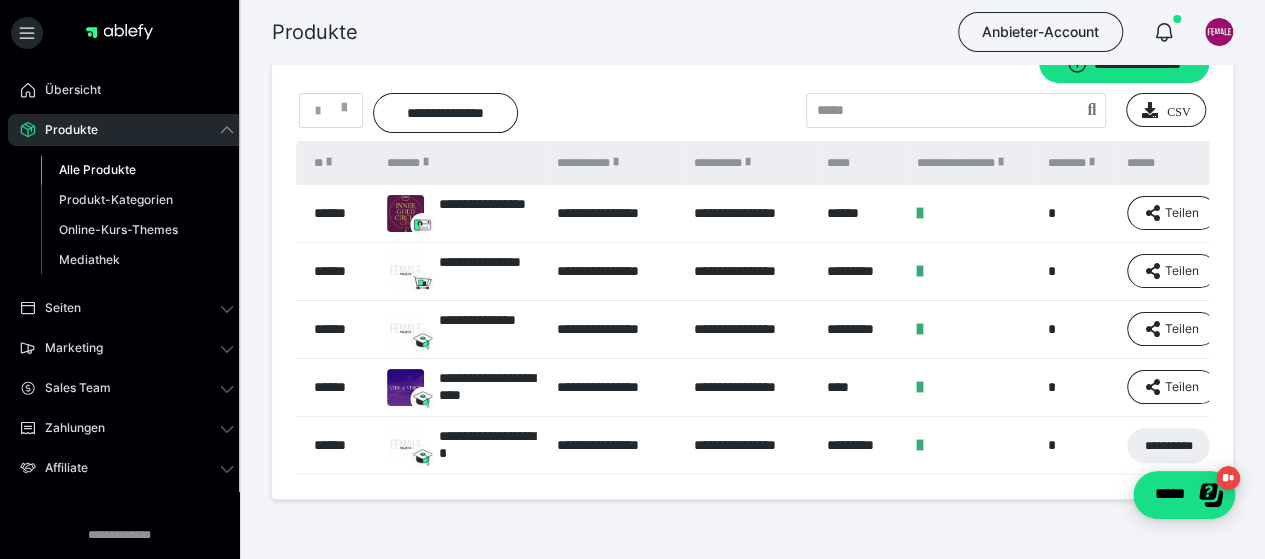 scroll, scrollTop: 24, scrollLeft: 0, axis: vertical 